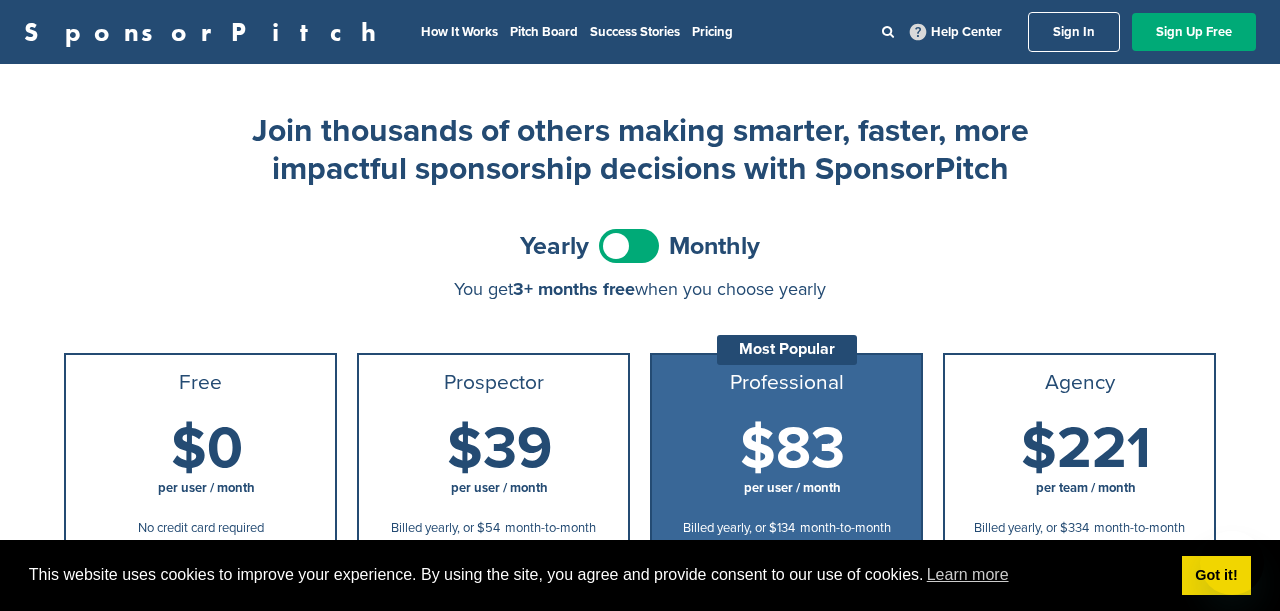 scroll, scrollTop: 0, scrollLeft: 0, axis: both 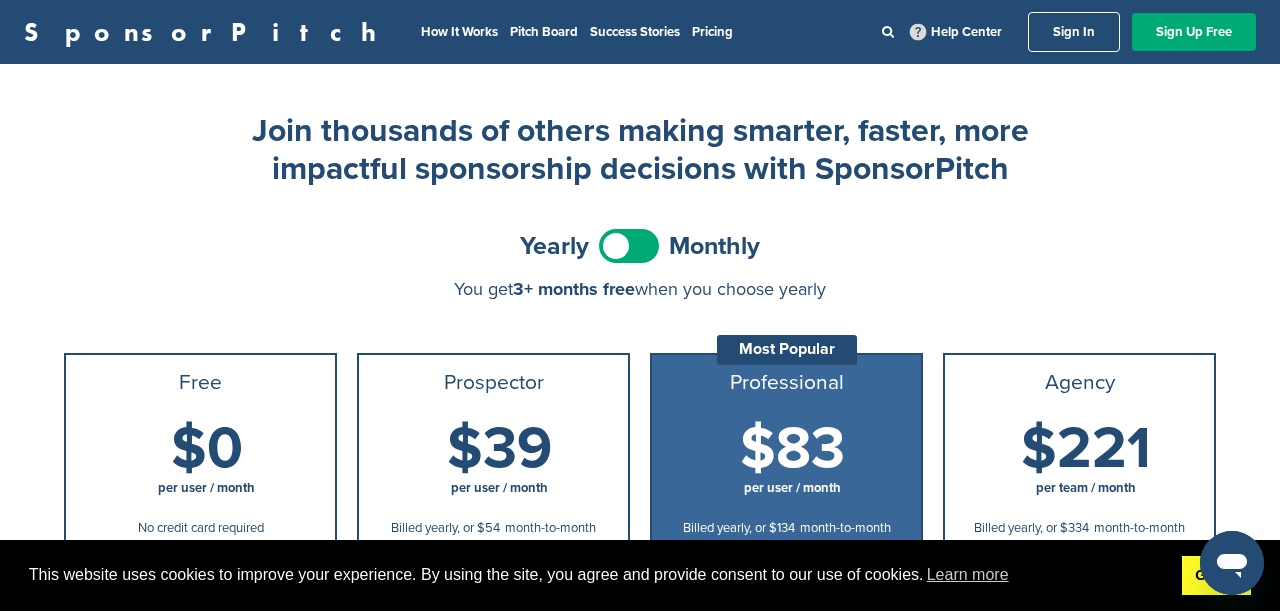 click on "Got it!" at bounding box center [1216, 576] 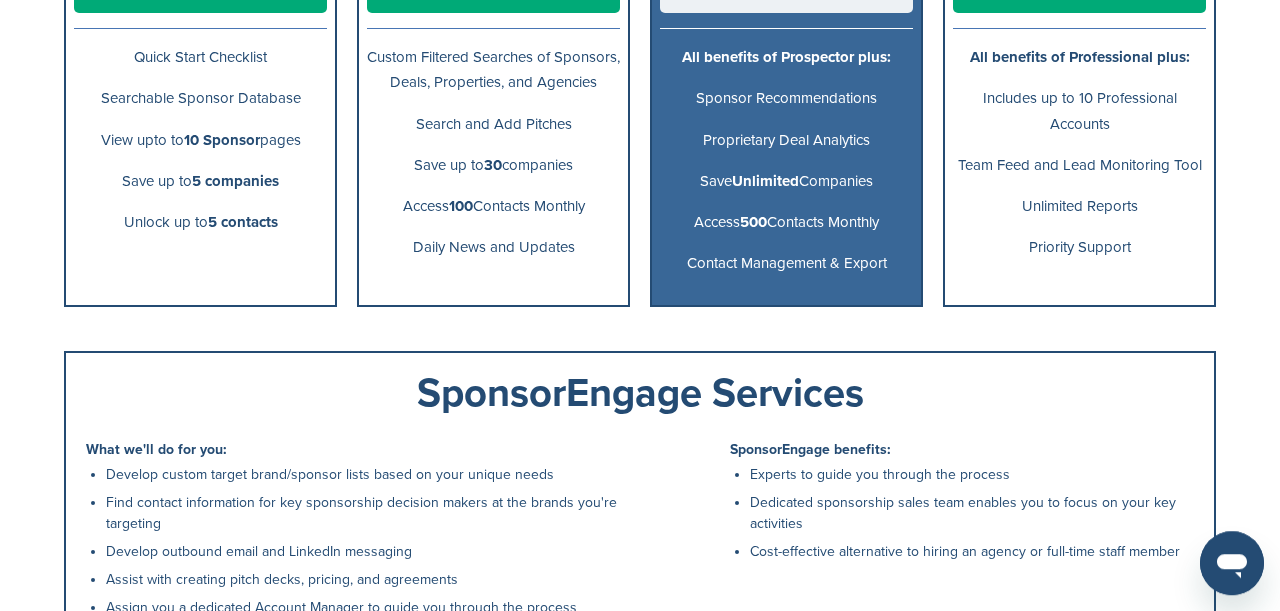 scroll, scrollTop: 728, scrollLeft: 0, axis: vertical 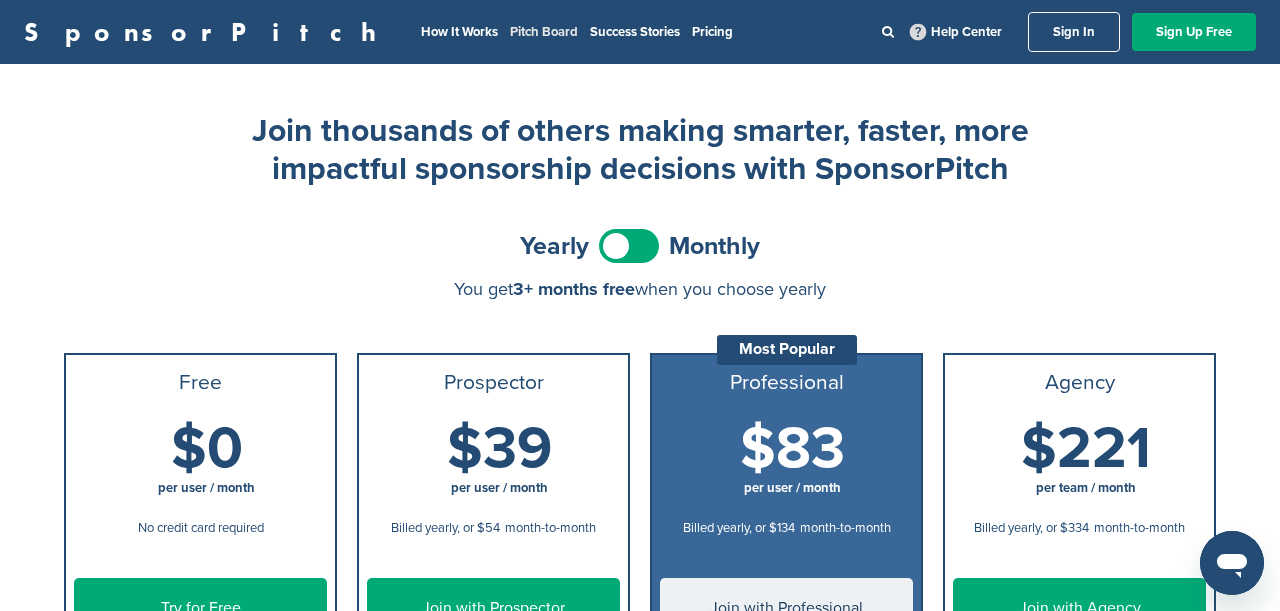 click on "Pitch Board" at bounding box center [544, 32] 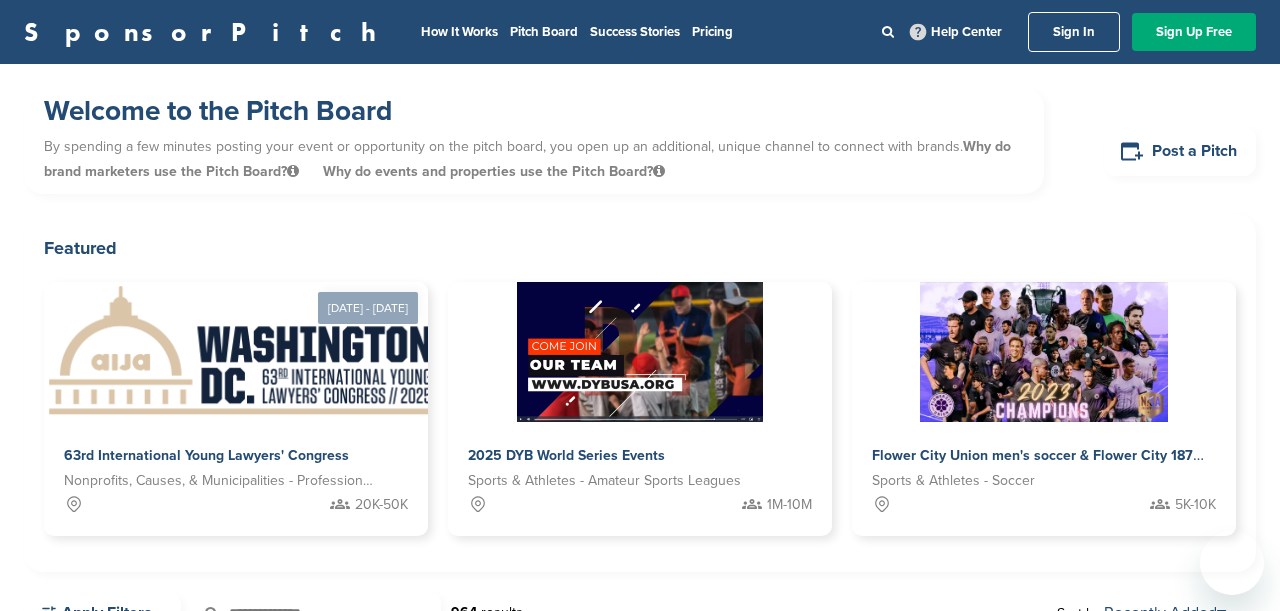 scroll, scrollTop: 0, scrollLeft: 0, axis: both 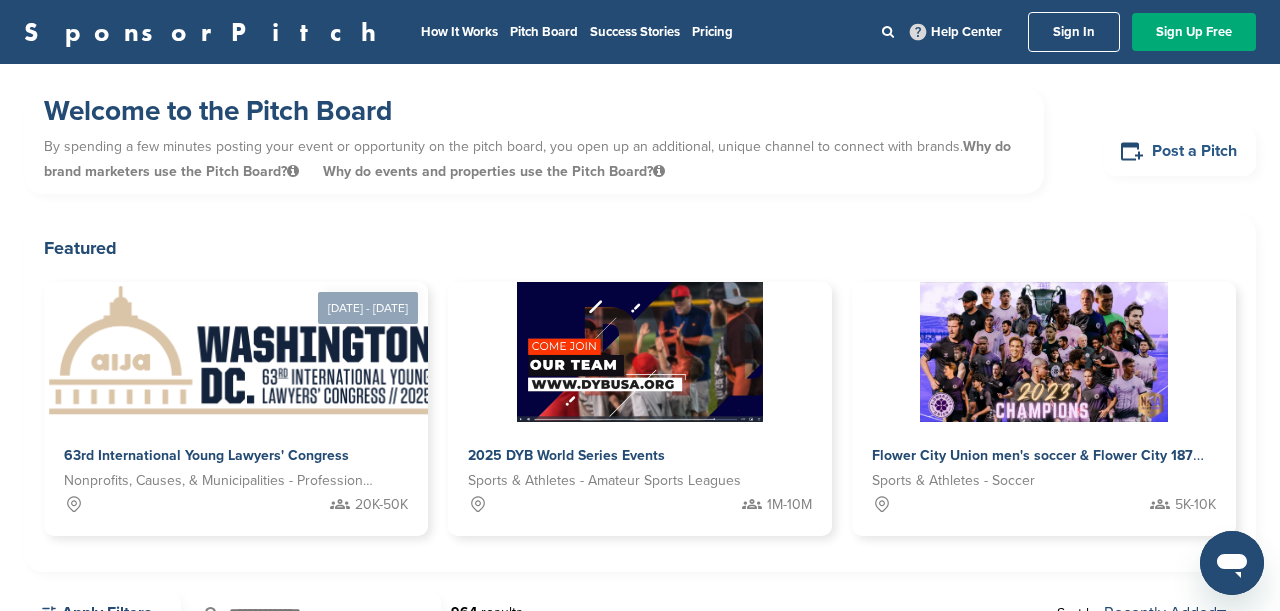 click on "Post a Pitch" at bounding box center (1180, 151) 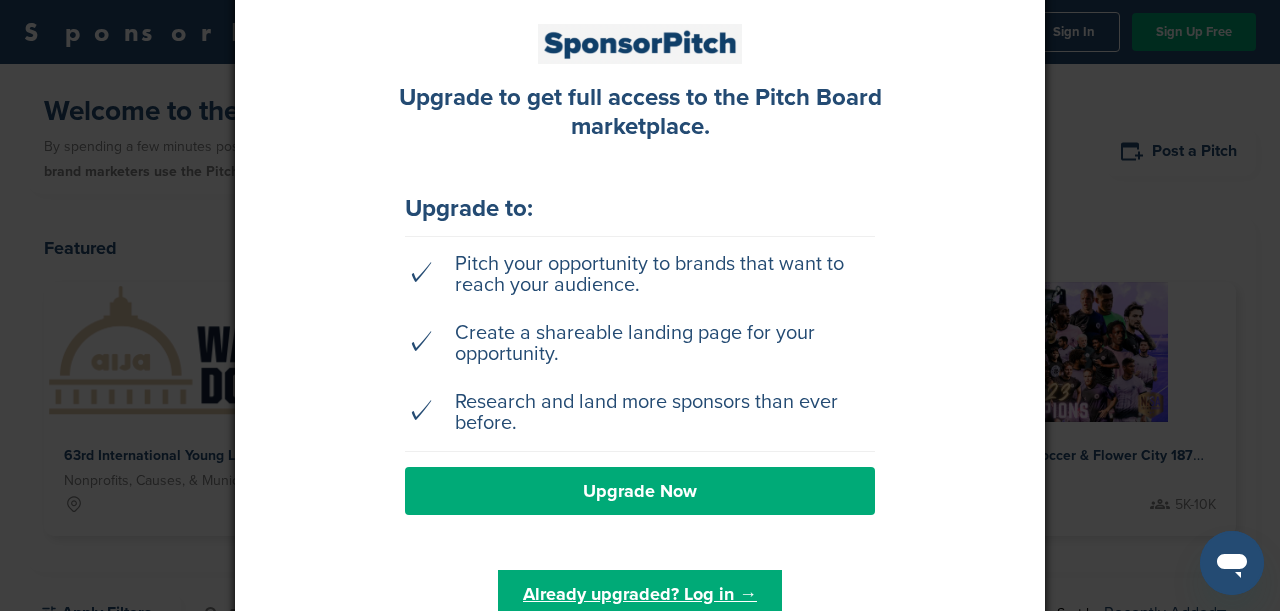scroll, scrollTop: 208, scrollLeft: 0, axis: vertical 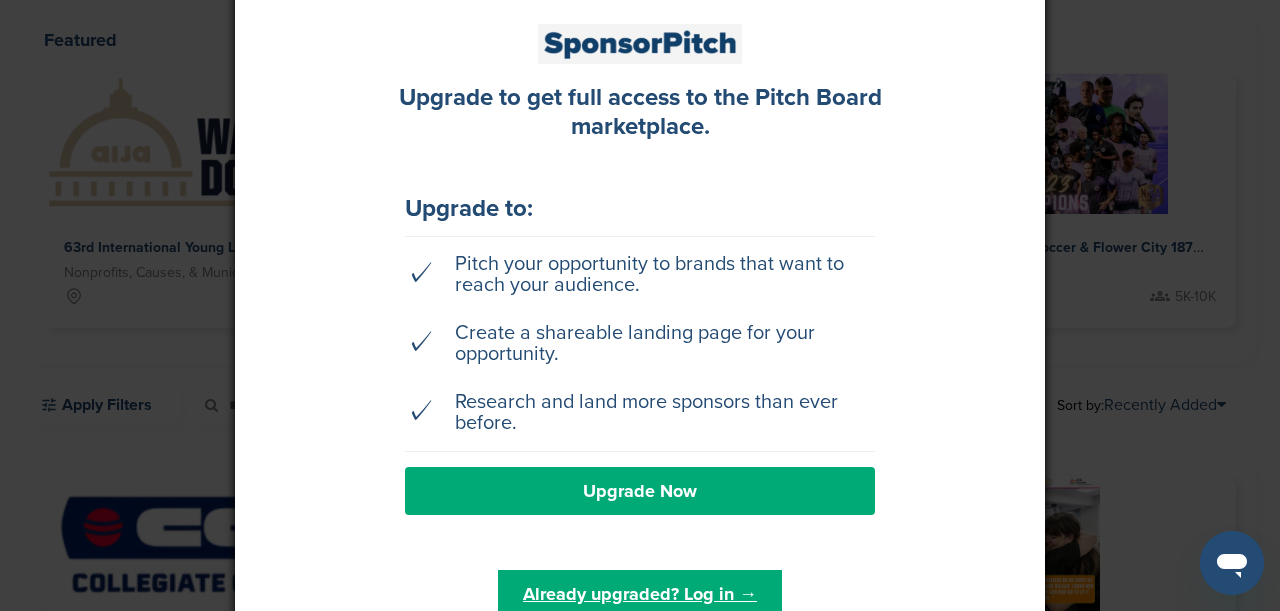 click at bounding box center [640, 305] 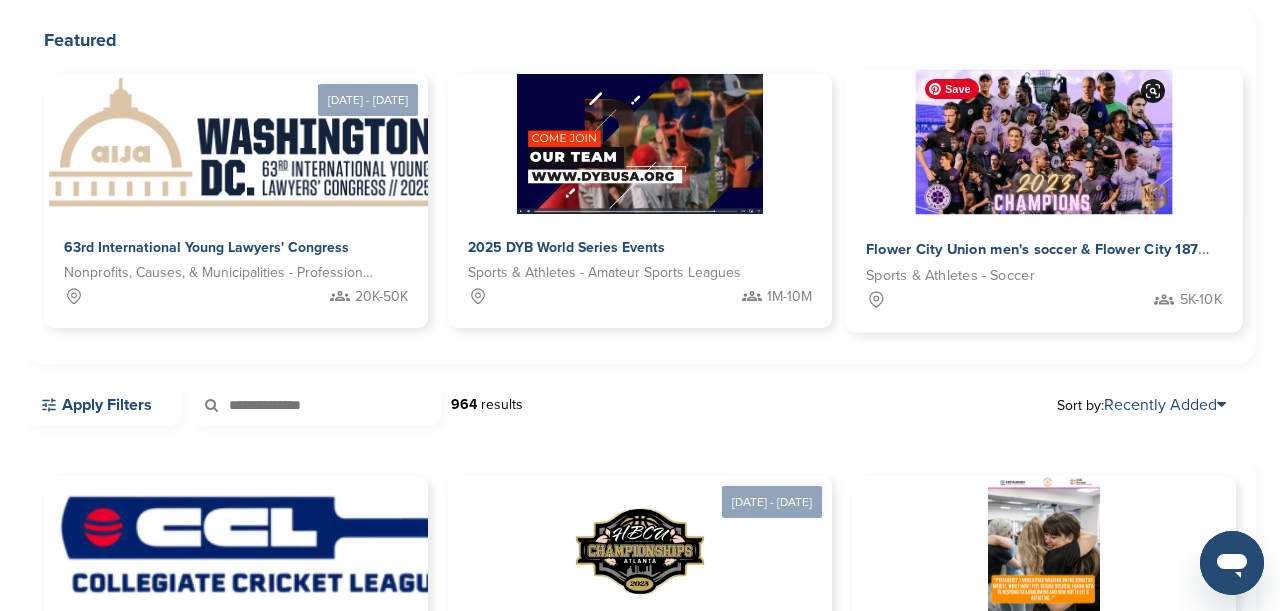 scroll, scrollTop: 0, scrollLeft: 0, axis: both 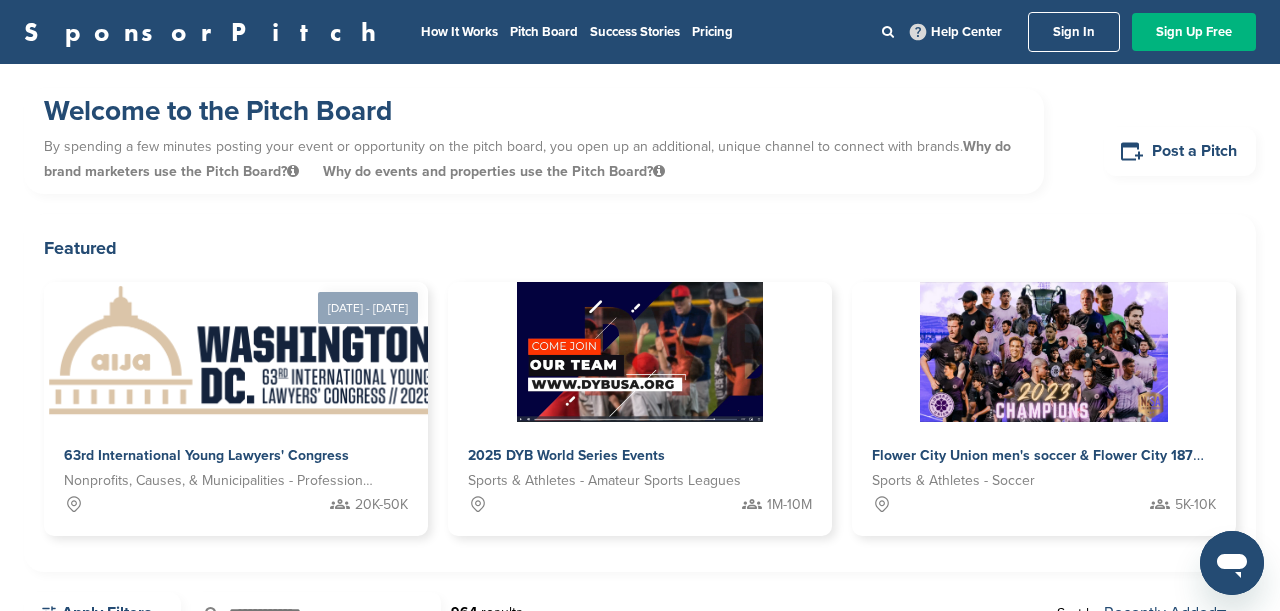click on "Sign Up Free" at bounding box center [1194, 32] 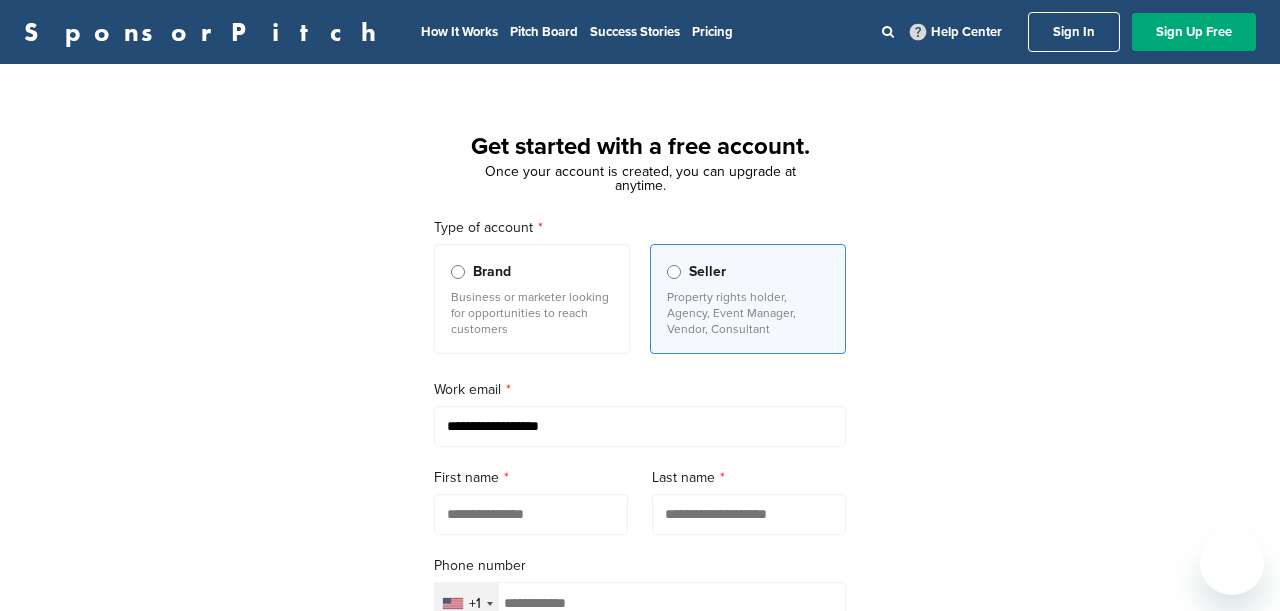 scroll, scrollTop: 0, scrollLeft: 0, axis: both 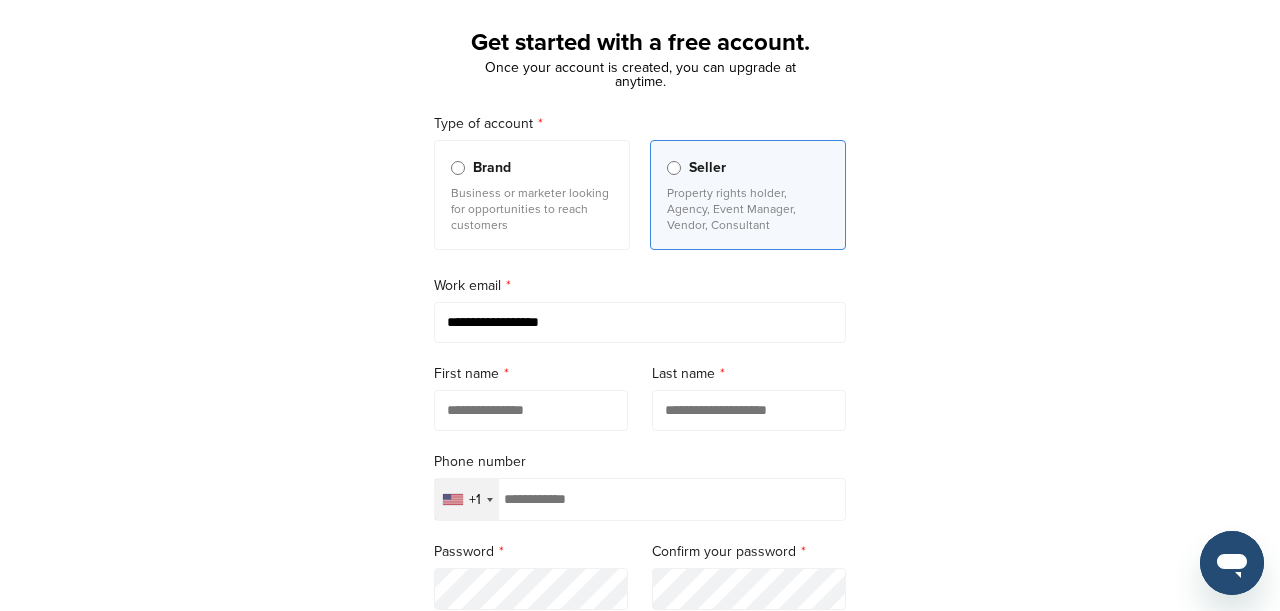 drag, startPoint x: 504, startPoint y: 319, endPoint x: 759, endPoint y: 319, distance: 255 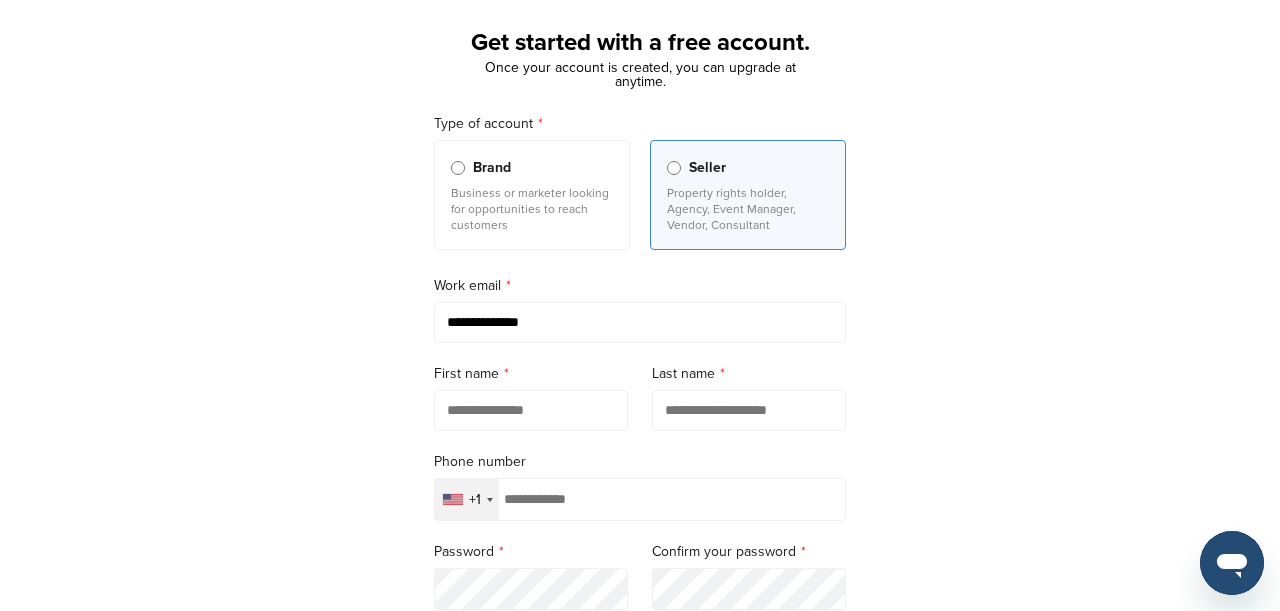 type on "**********" 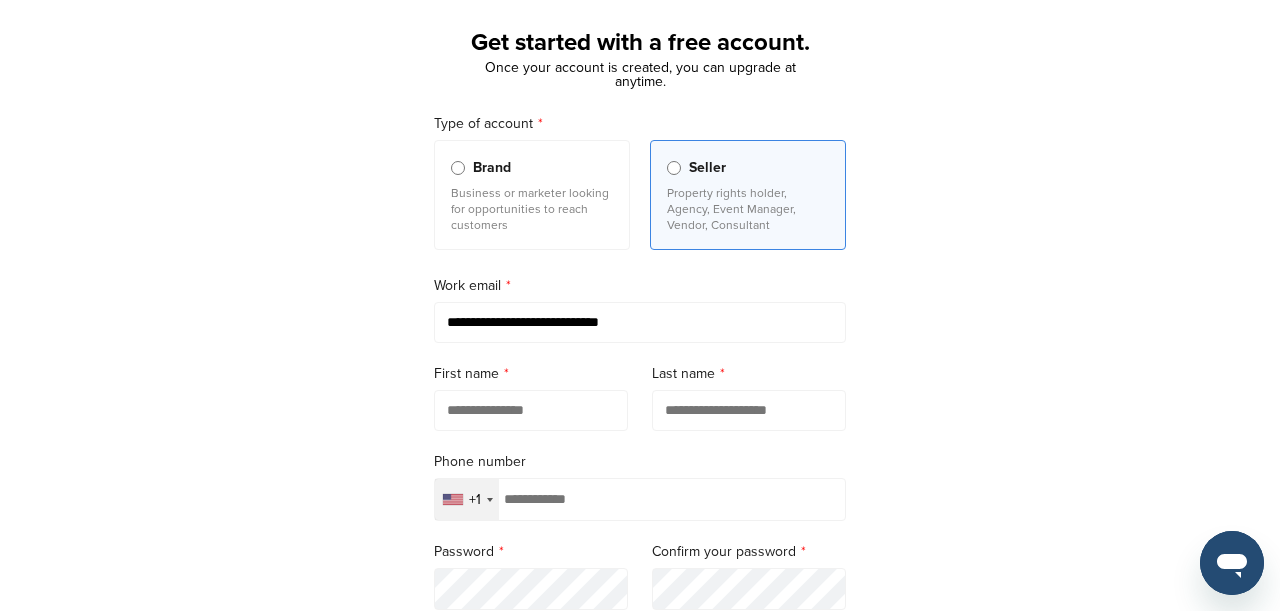 type on "*******" 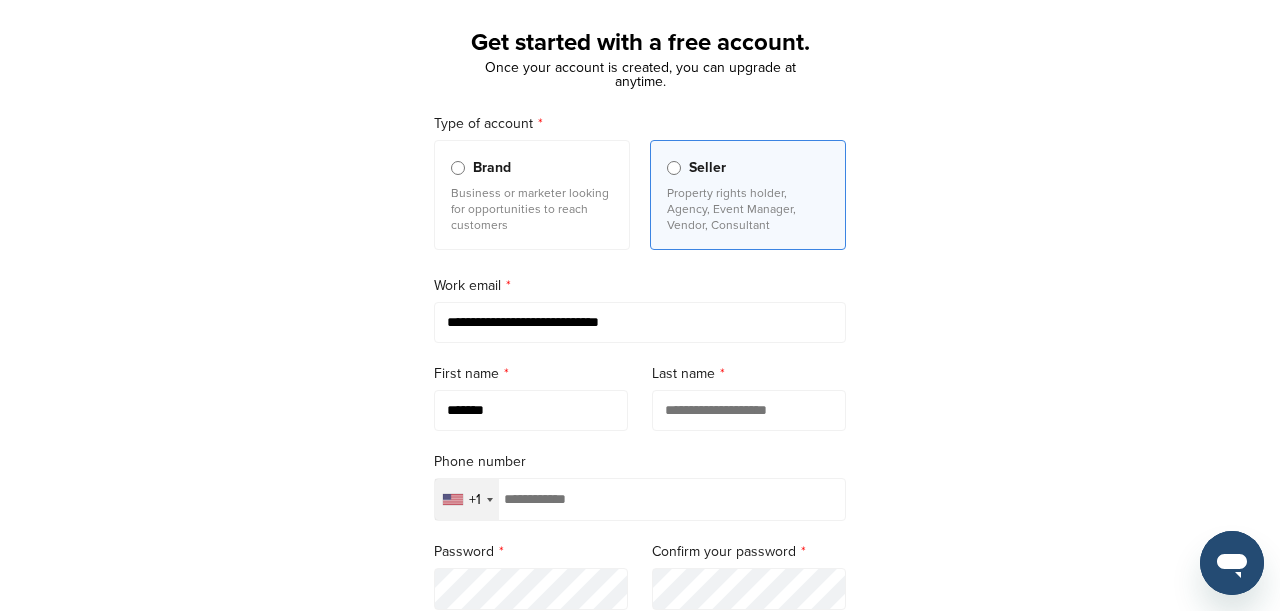 type on "*******" 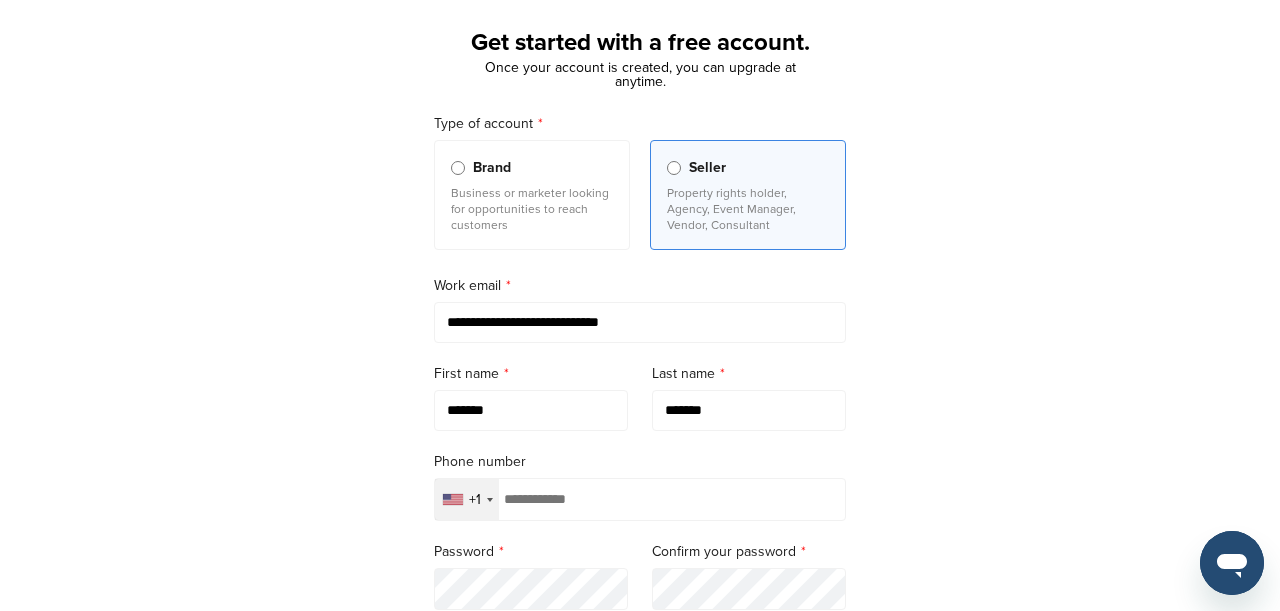 type on "**********" 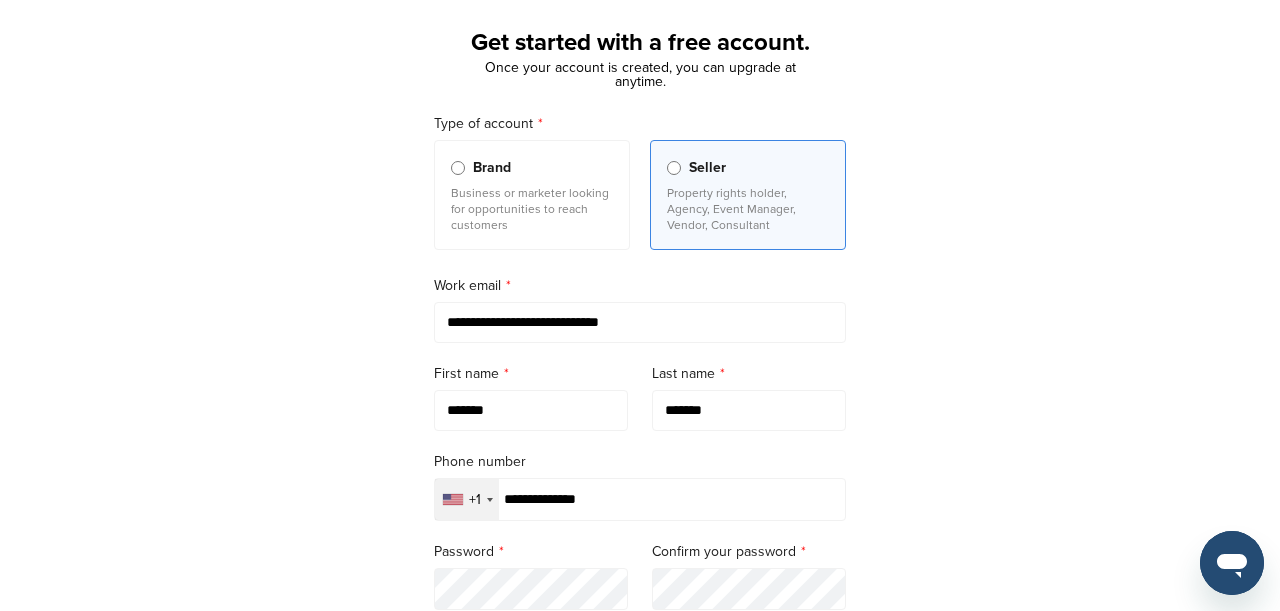 type on "**********" 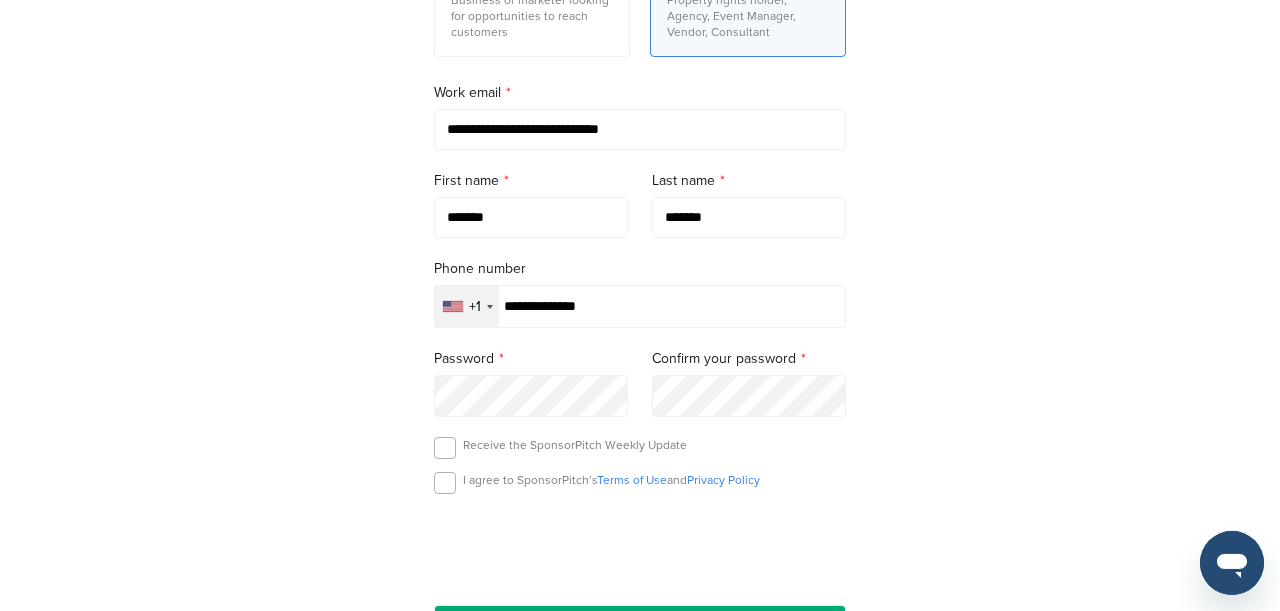 scroll, scrollTop: 312, scrollLeft: 0, axis: vertical 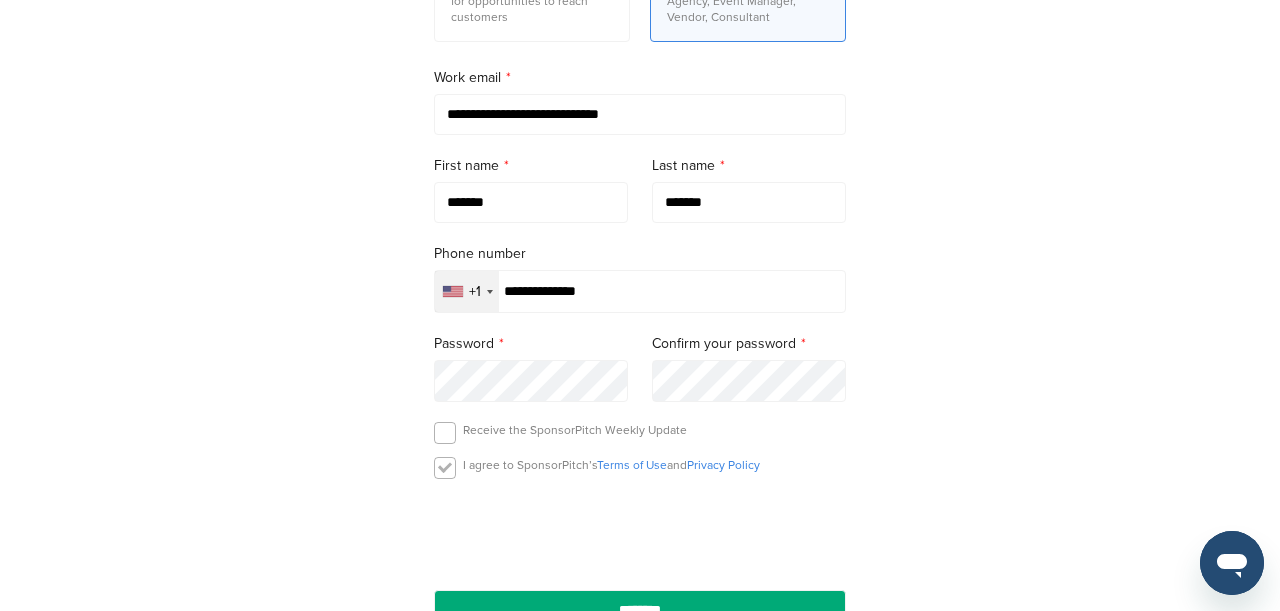 click at bounding box center (445, 468) 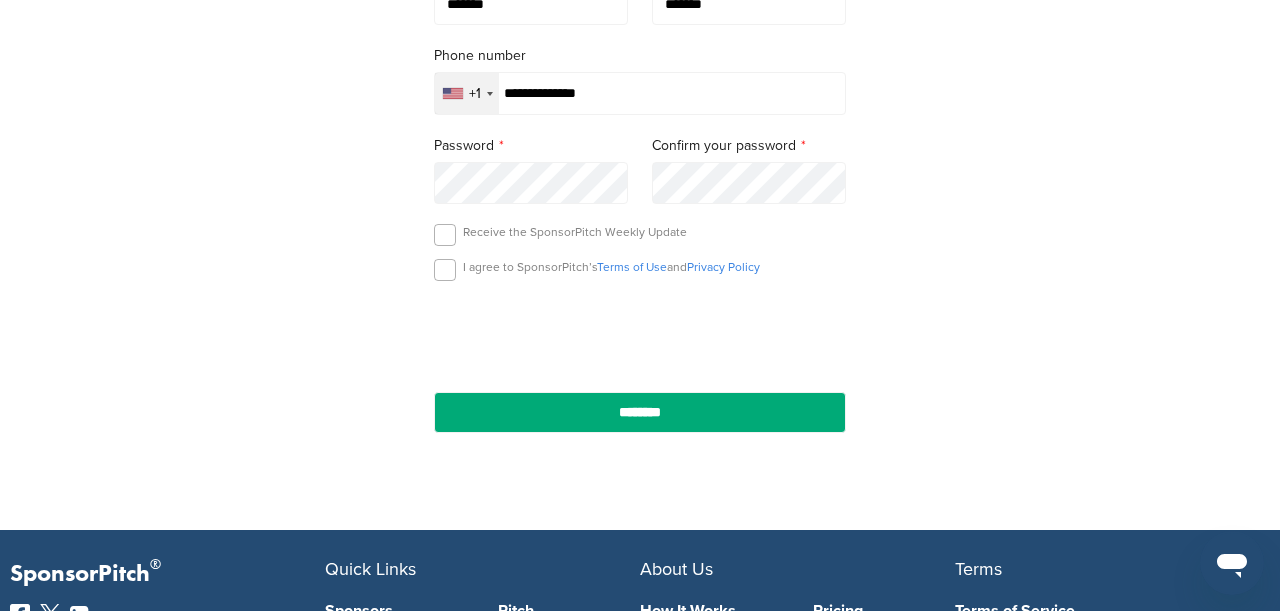 scroll, scrollTop: 520, scrollLeft: 0, axis: vertical 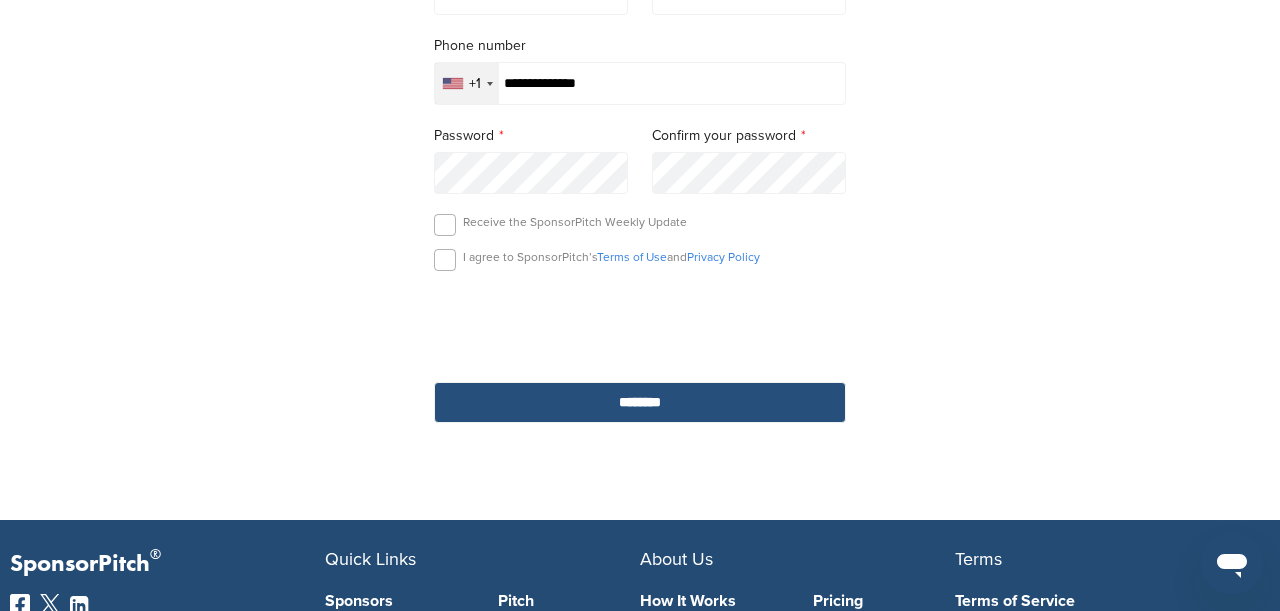 click on "********" at bounding box center [640, 402] 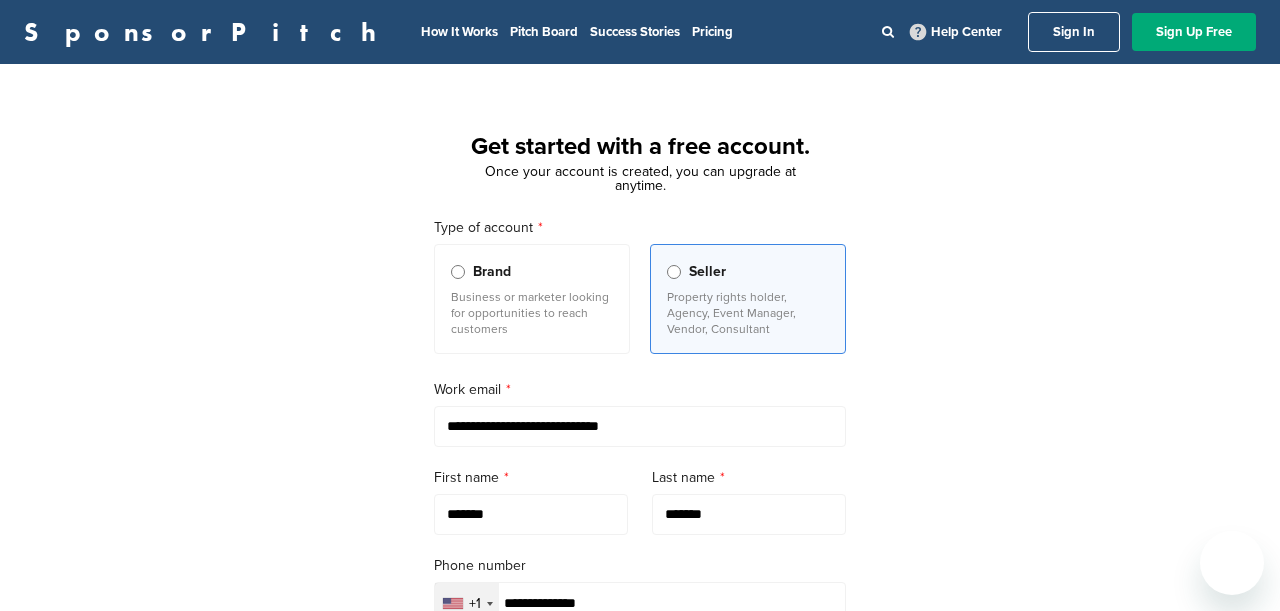 scroll, scrollTop: 0, scrollLeft: 0, axis: both 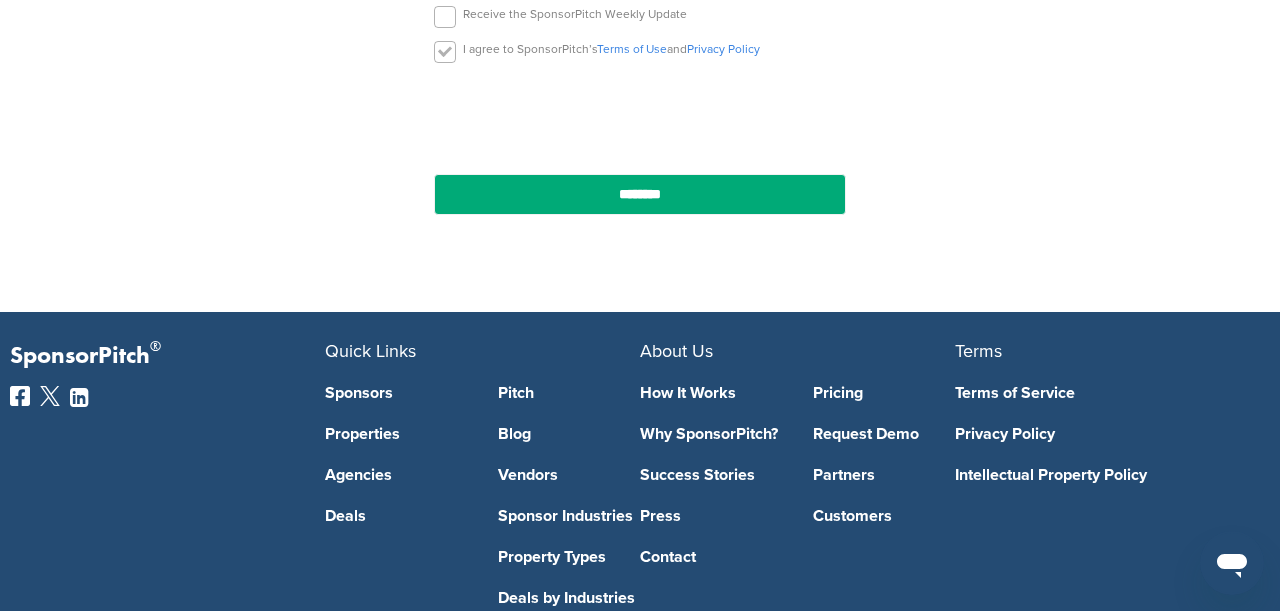 click at bounding box center (445, 52) 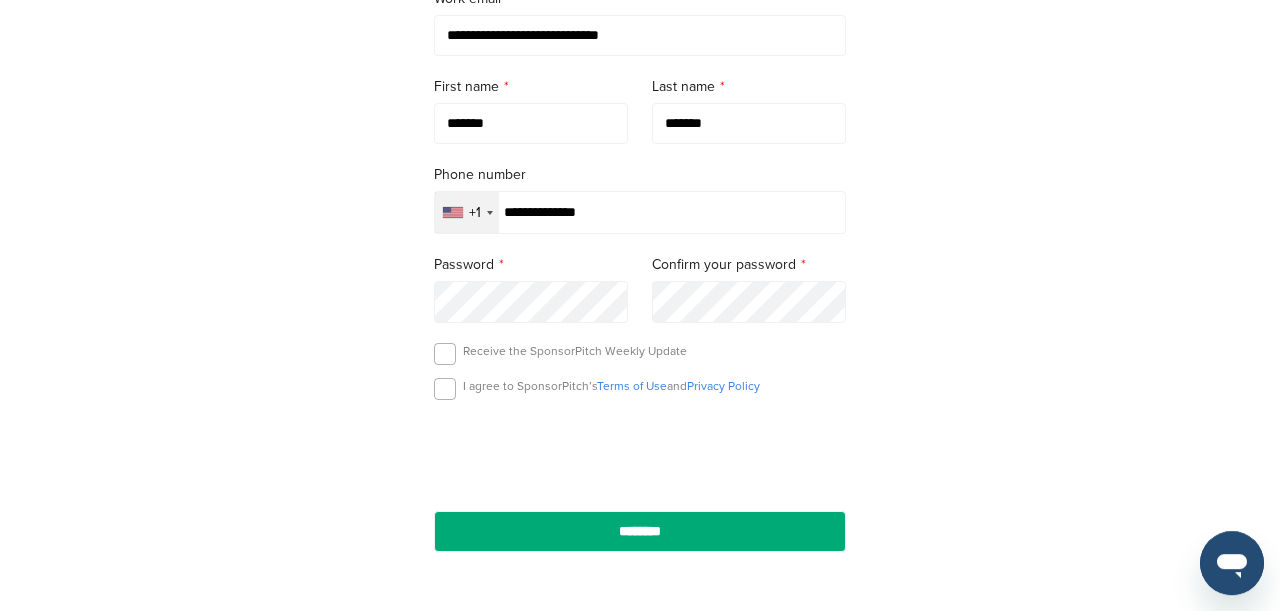 scroll, scrollTop: 312, scrollLeft: 0, axis: vertical 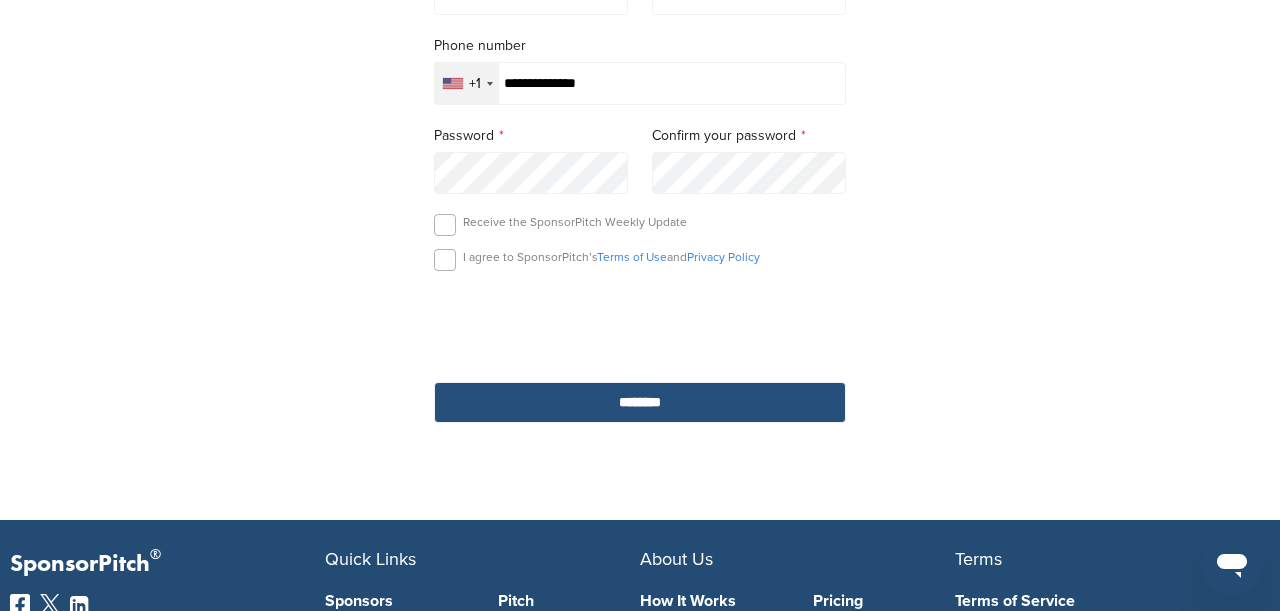 click on "********" at bounding box center (640, 402) 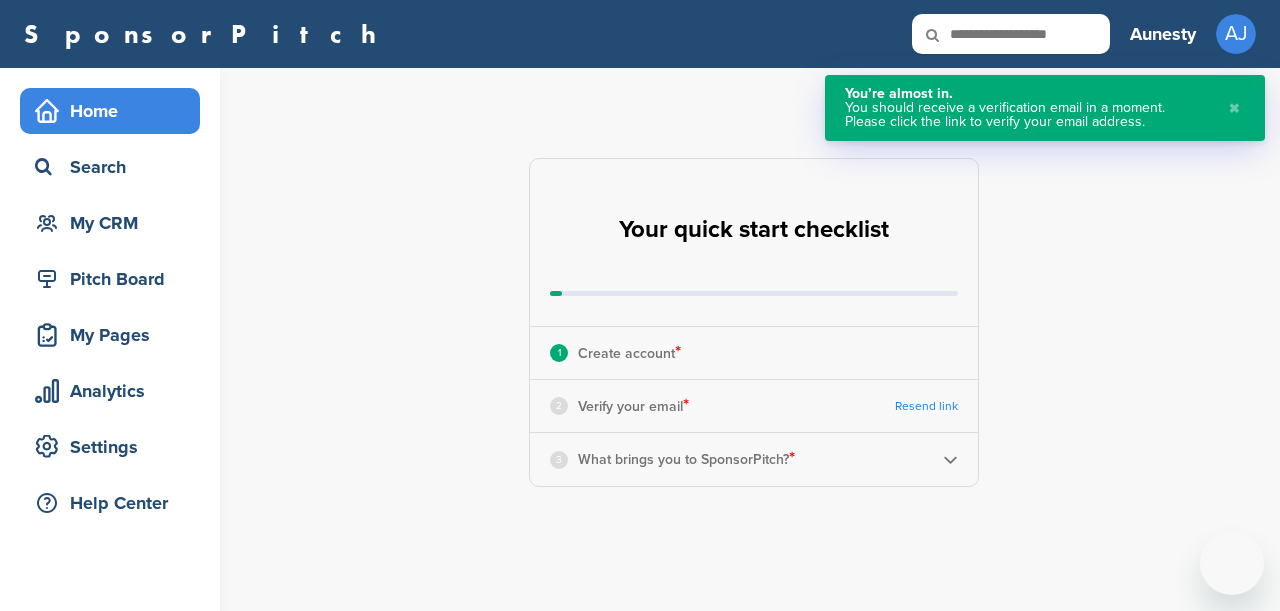 scroll, scrollTop: 0, scrollLeft: 0, axis: both 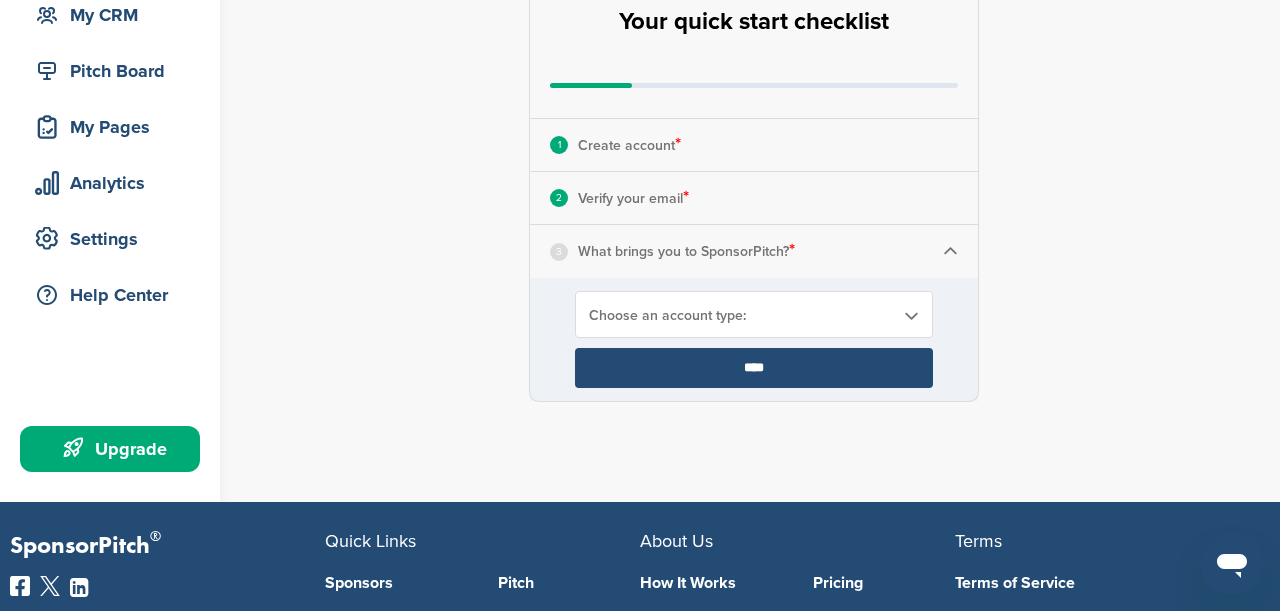 click on "Choose an account type:" at bounding box center (741, 315) 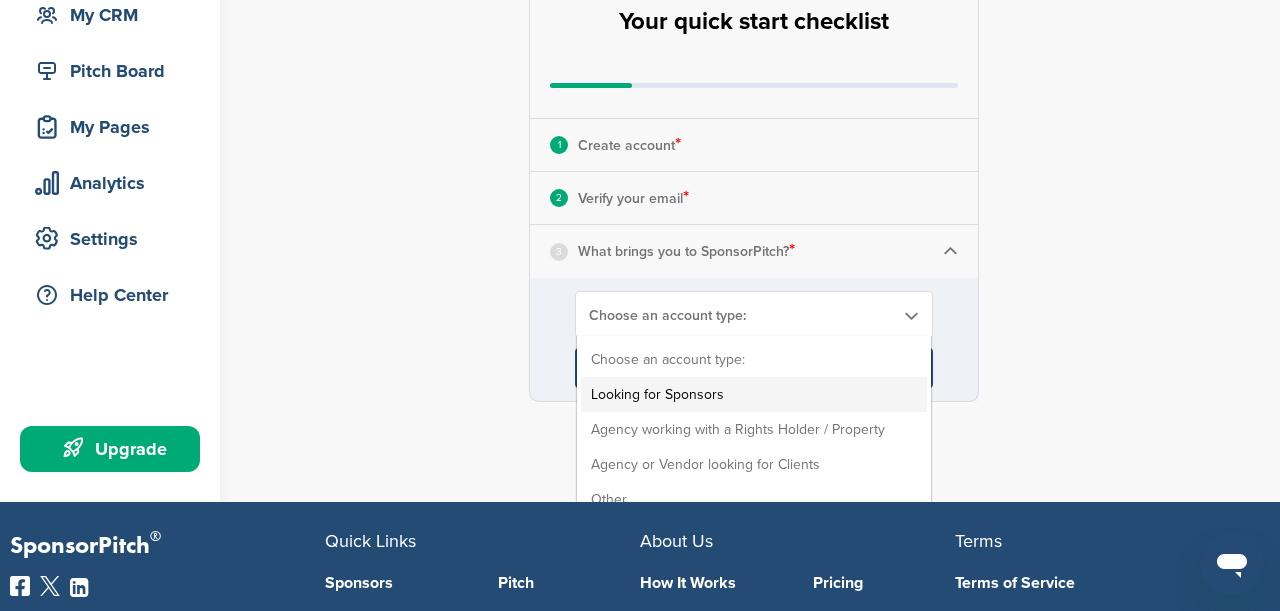 click on "Looking for Sponsors" at bounding box center [754, 394] 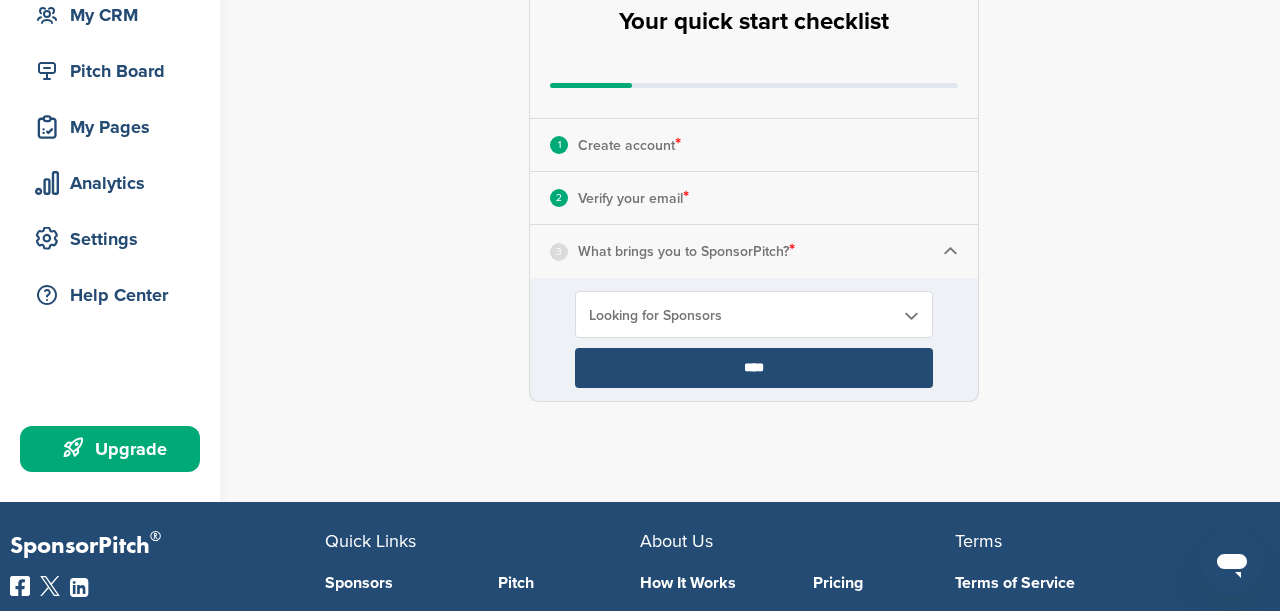click on "****" at bounding box center [754, 368] 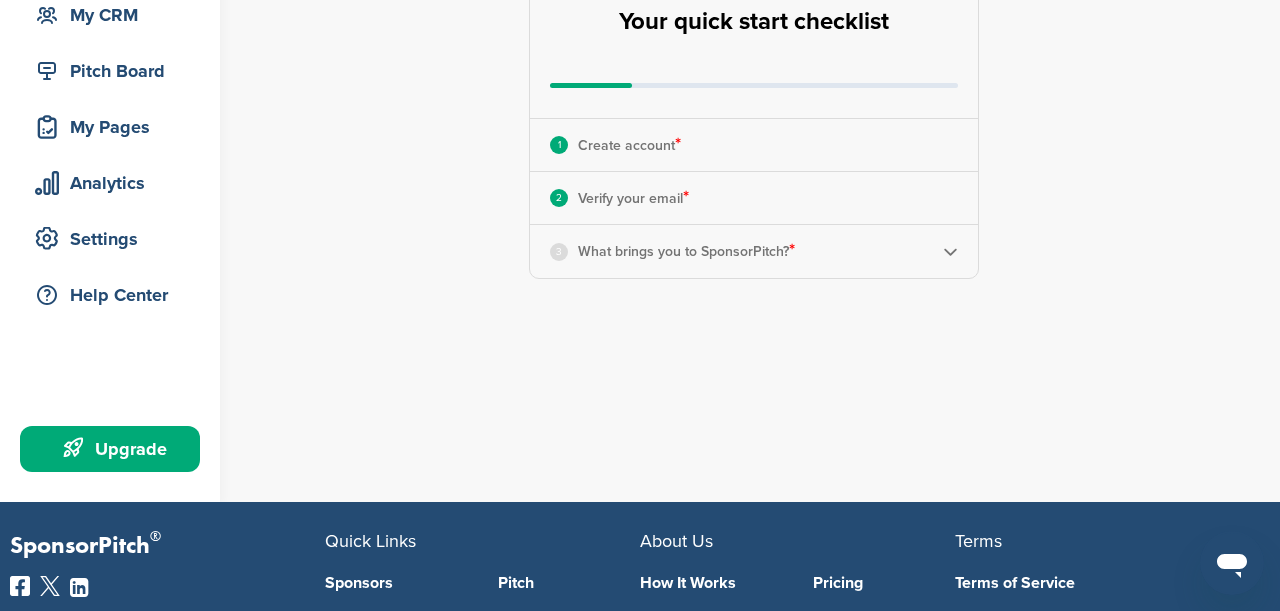 click at bounding box center [950, 251] 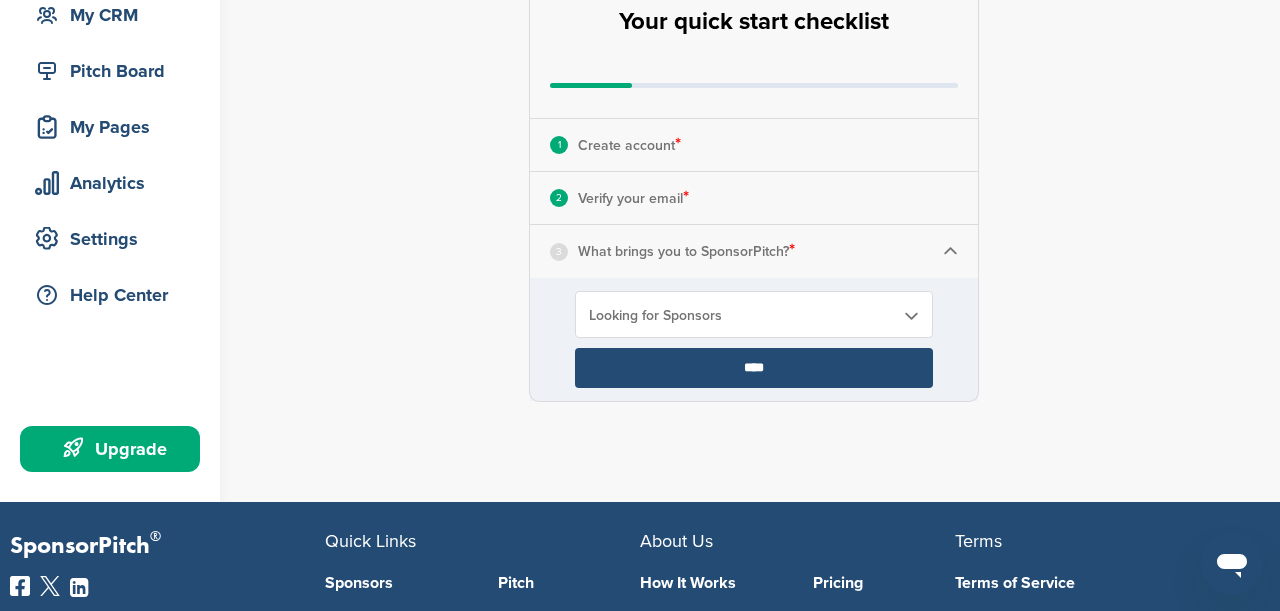click on "****" at bounding box center [754, 368] 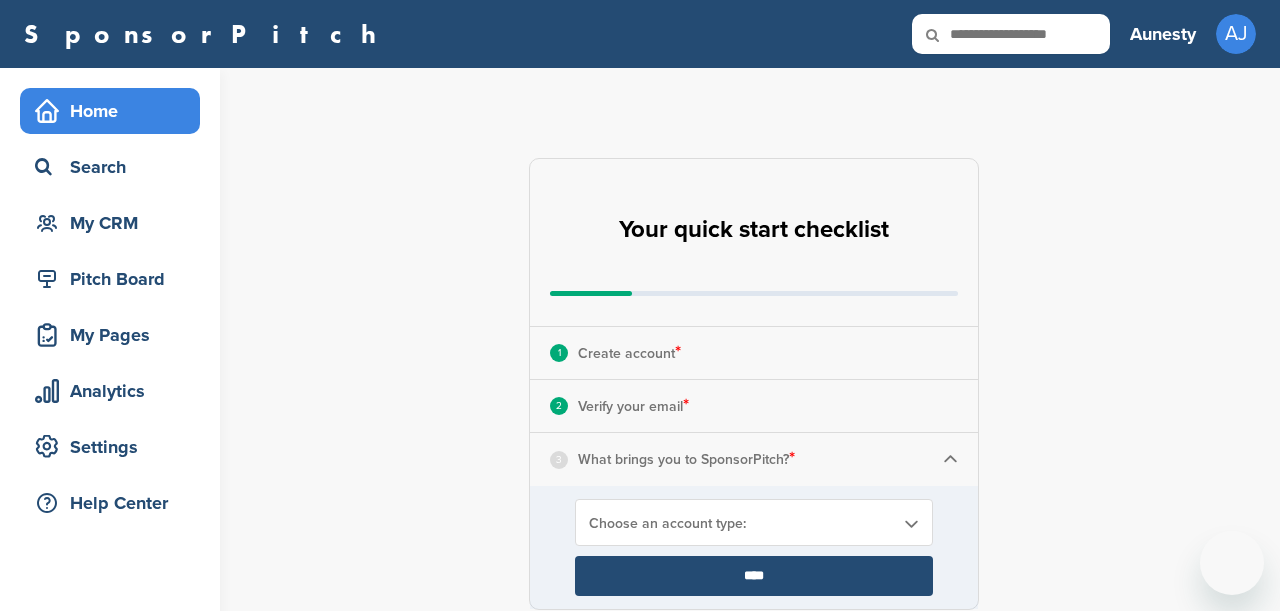 scroll, scrollTop: 208, scrollLeft: 0, axis: vertical 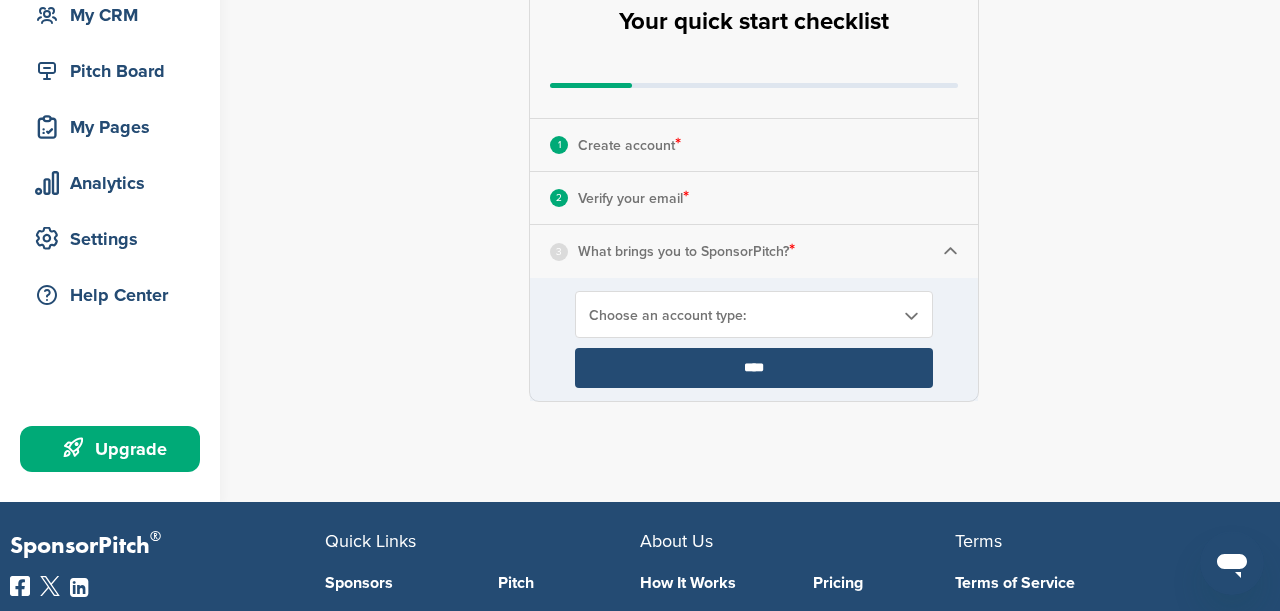 click on "Choose an account type:" at bounding box center (754, 314) 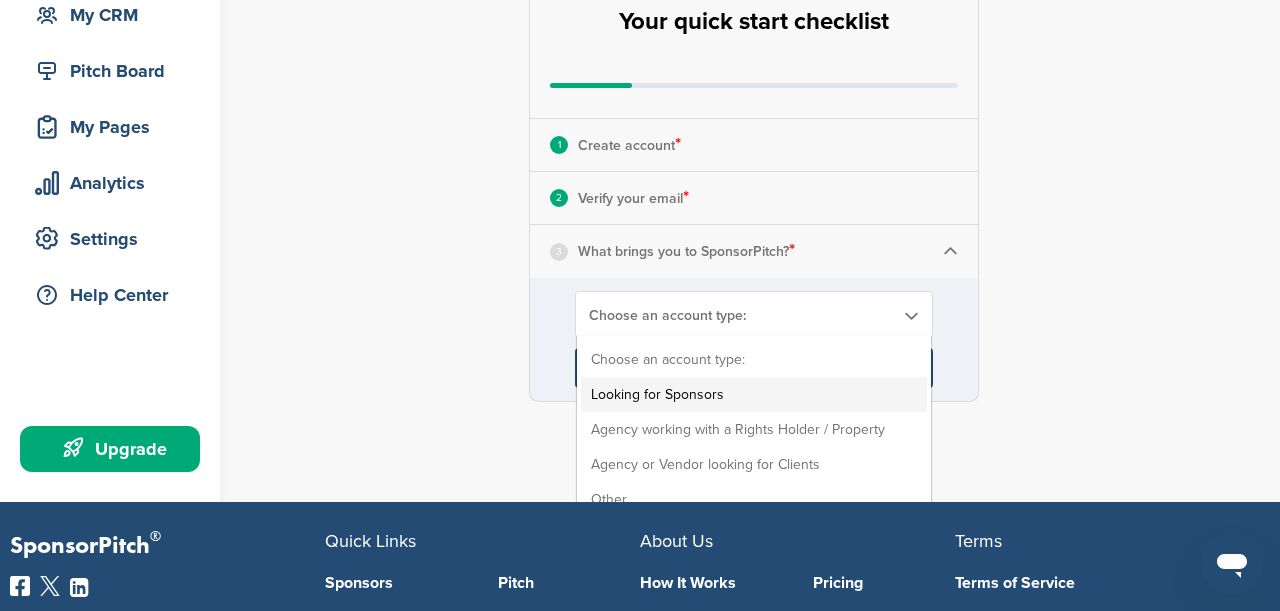 click on "Looking for Sponsors" at bounding box center (754, 394) 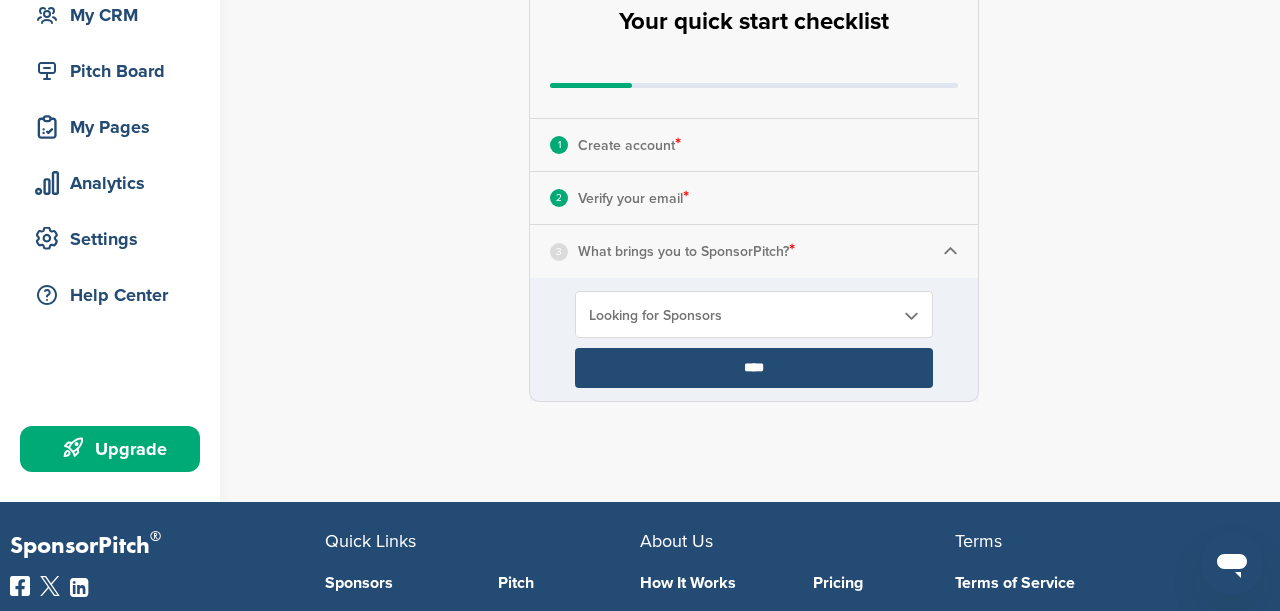 click on "****" at bounding box center (754, 368) 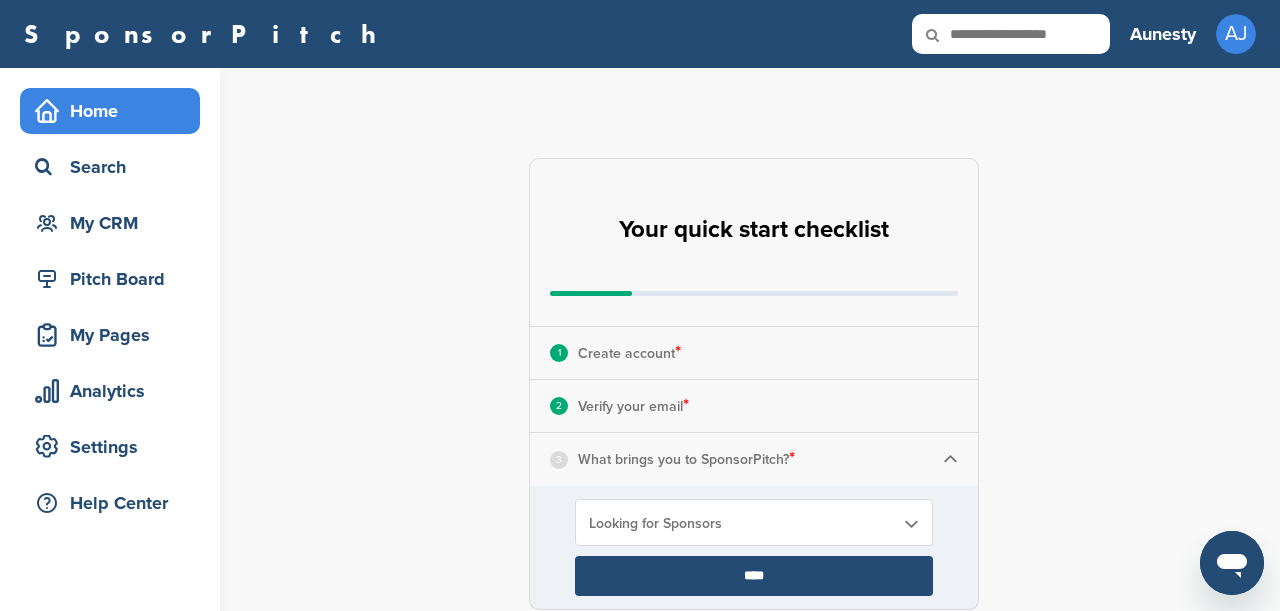 click on "Home" at bounding box center (115, 111) 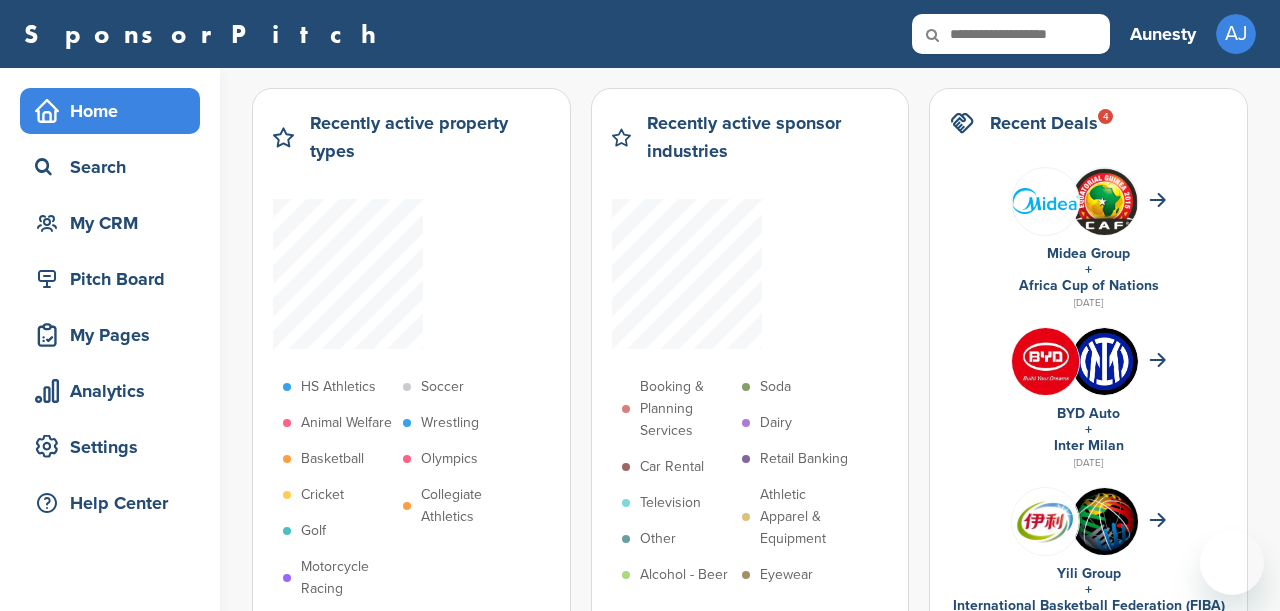 scroll, scrollTop: 0, scrollLeft: 0, axis: both 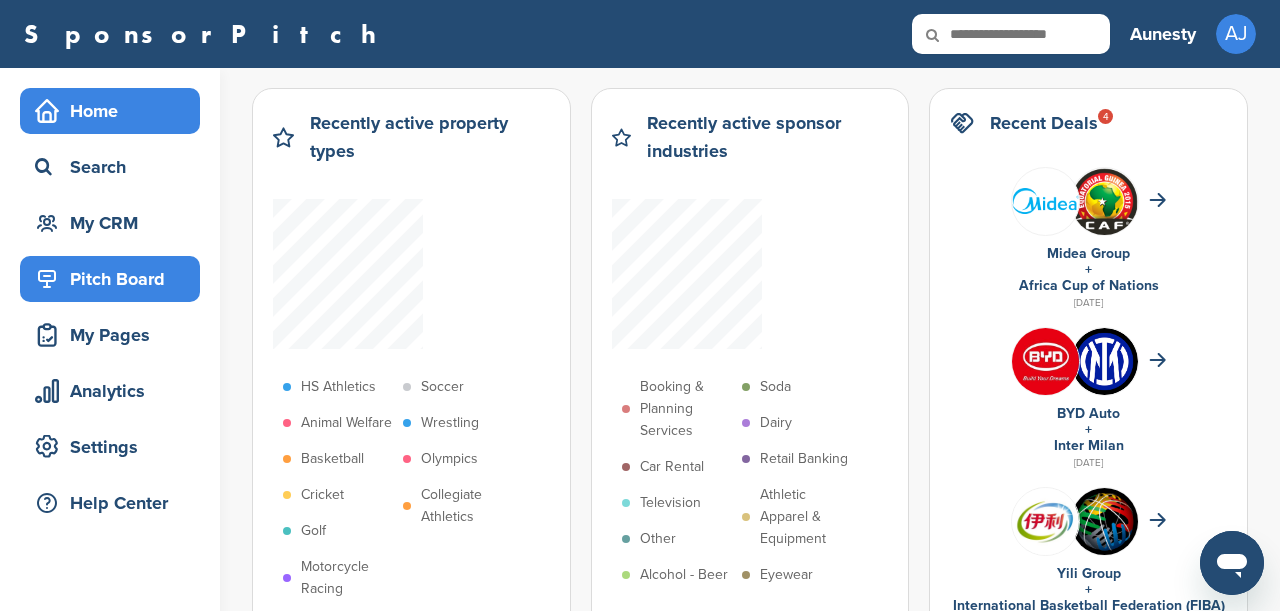 click on "Pitch Board" at bounding box center [115, 279] 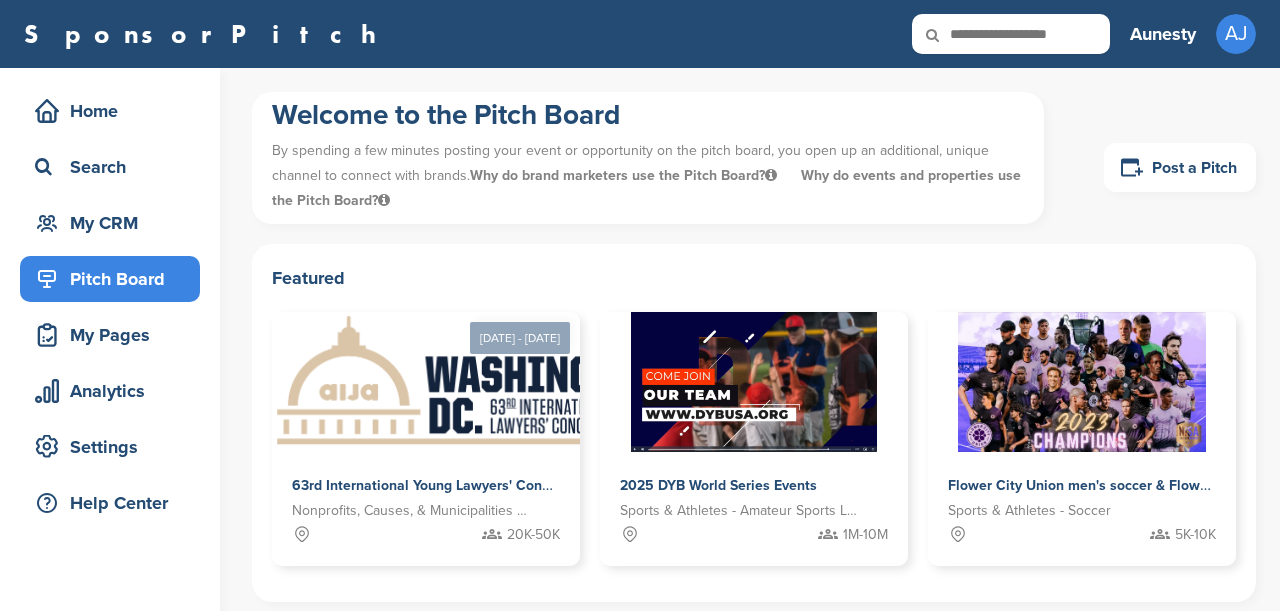 scroll, scrollTop: 0, scrollLeft: 0, axis: both 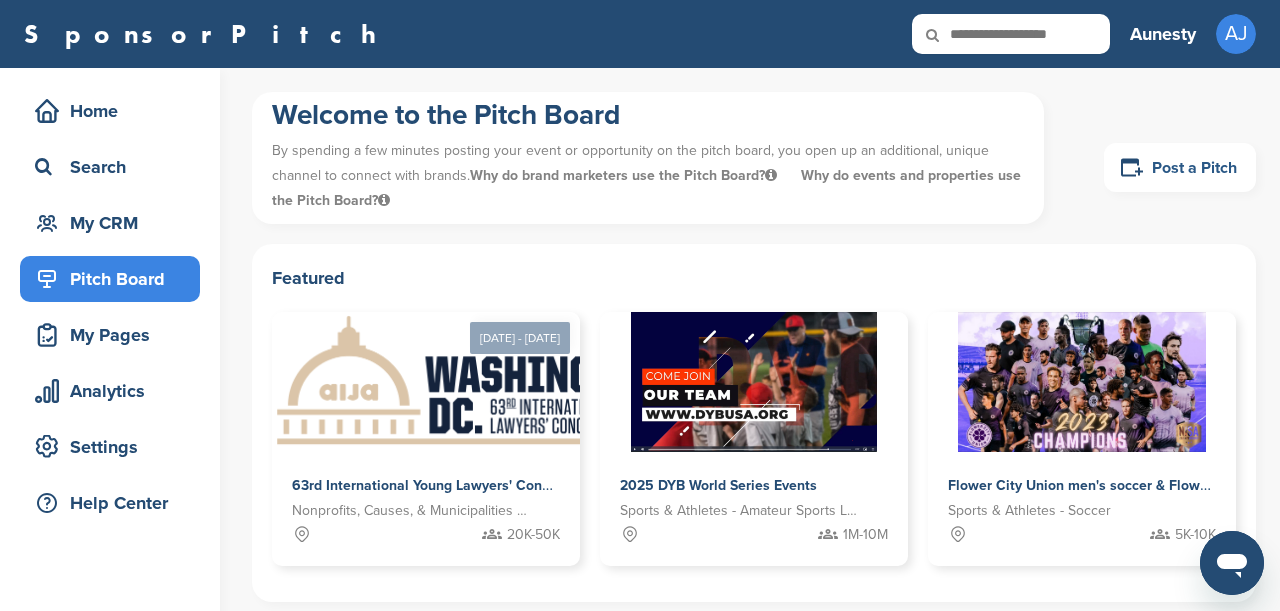click on "Post a Pitch" at bounding box center (1180, 167) 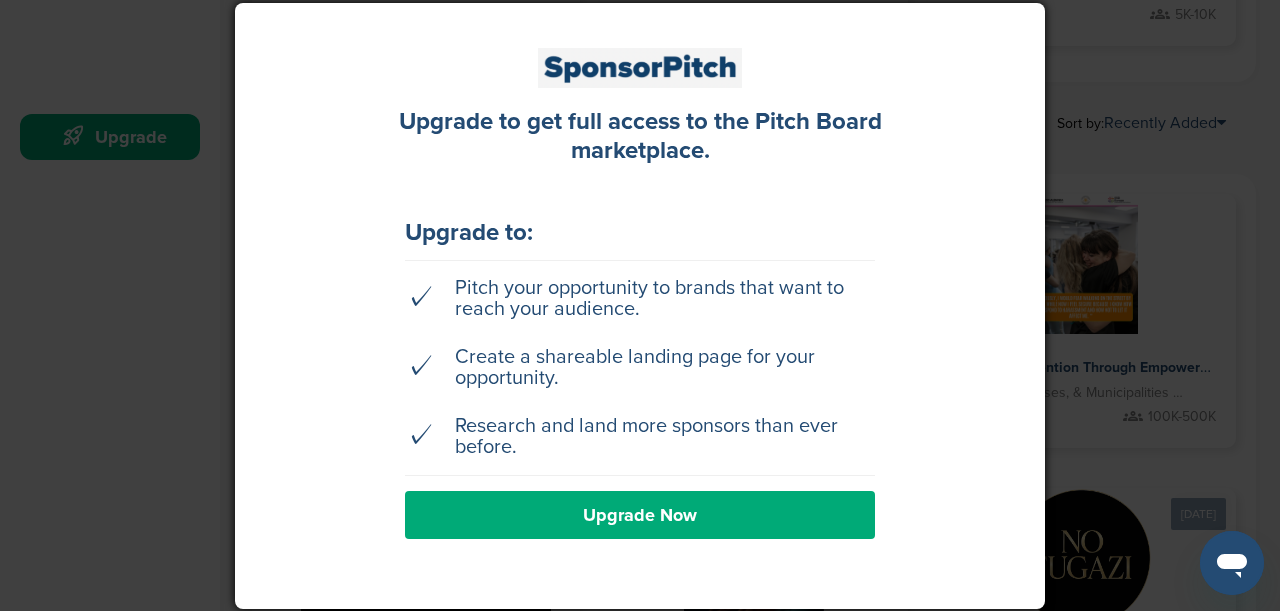scroll, scrollTop: 0, scrollLeft: 0, axis: both 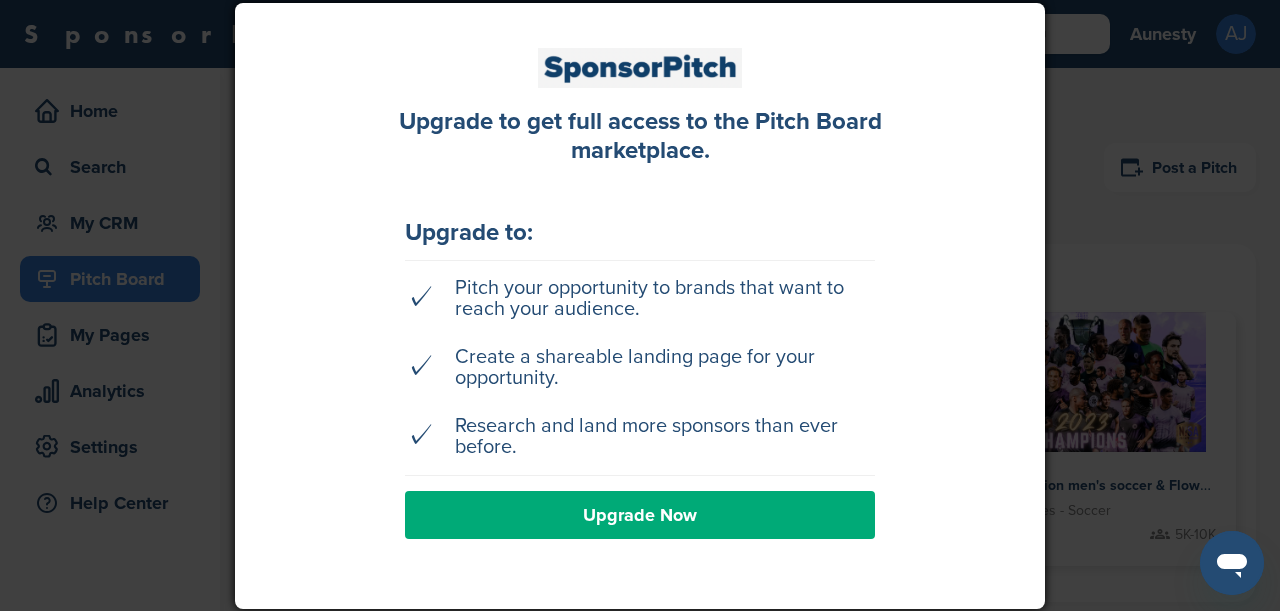 click on "Upgrade Now" at bounding box center (640, 515) 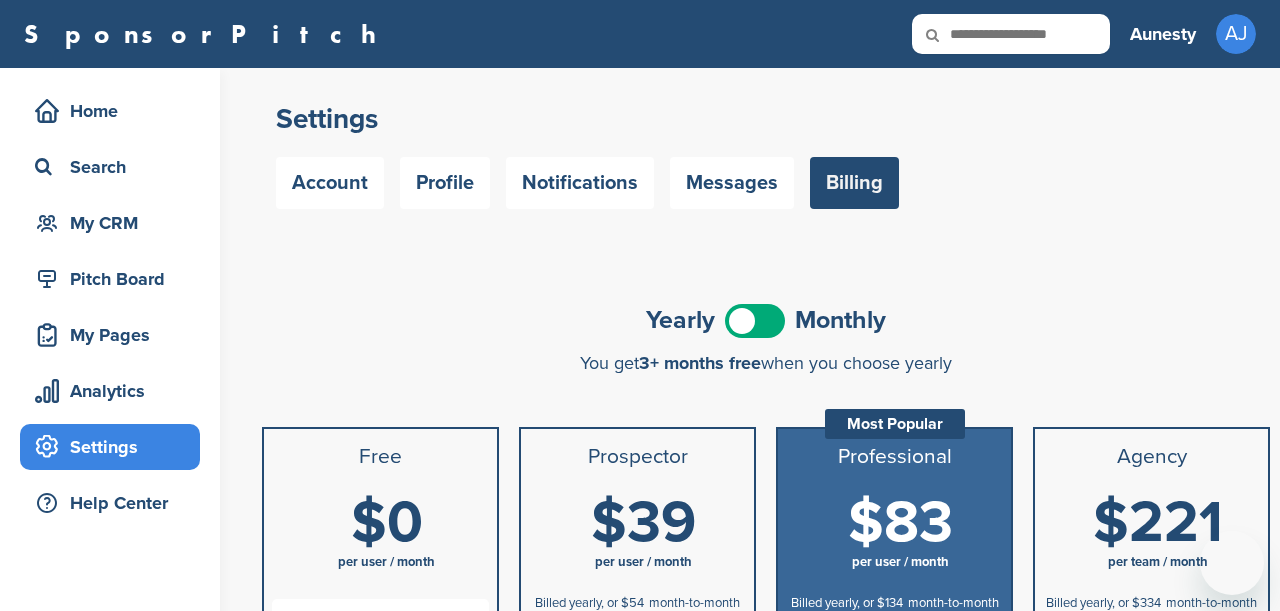 scroll, scrollTop: 0, scrollLeft: 0, axis: both 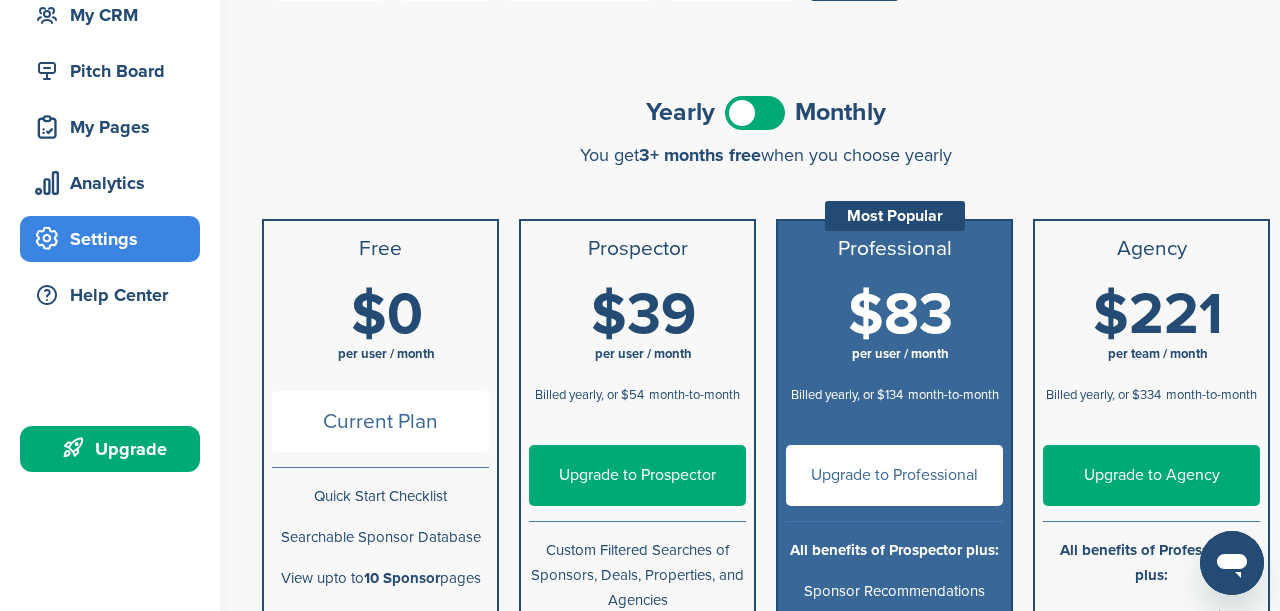 click at bounding box center (755, 113) 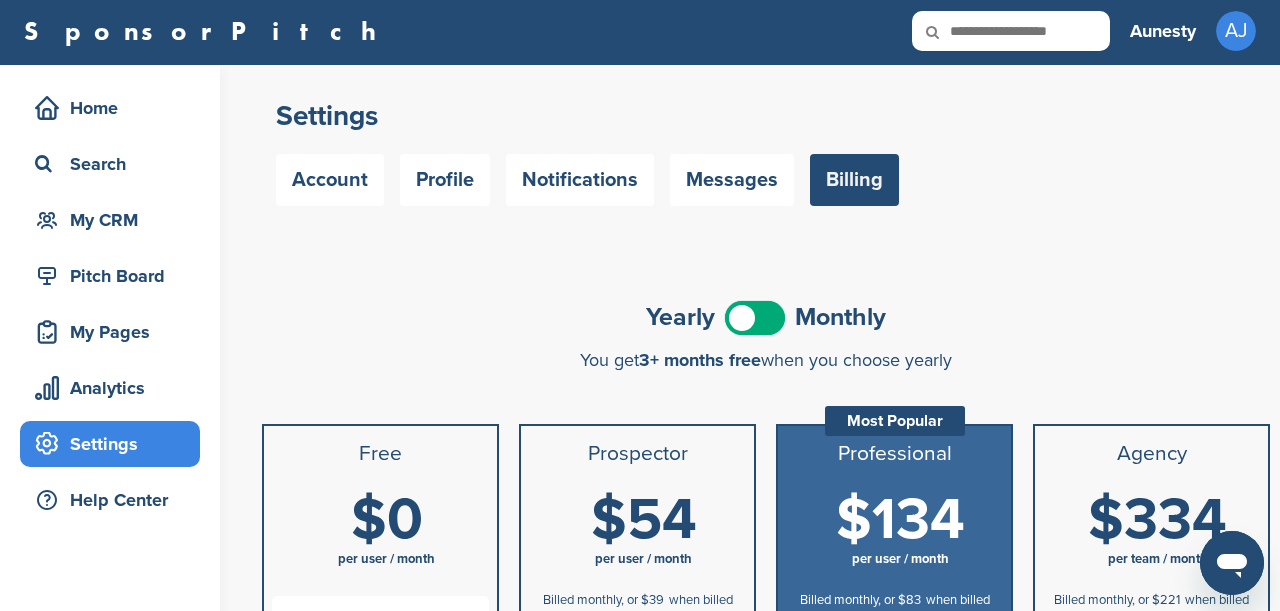 scroll, scrollTop: 0, scrollLeft: 0, axis: both 